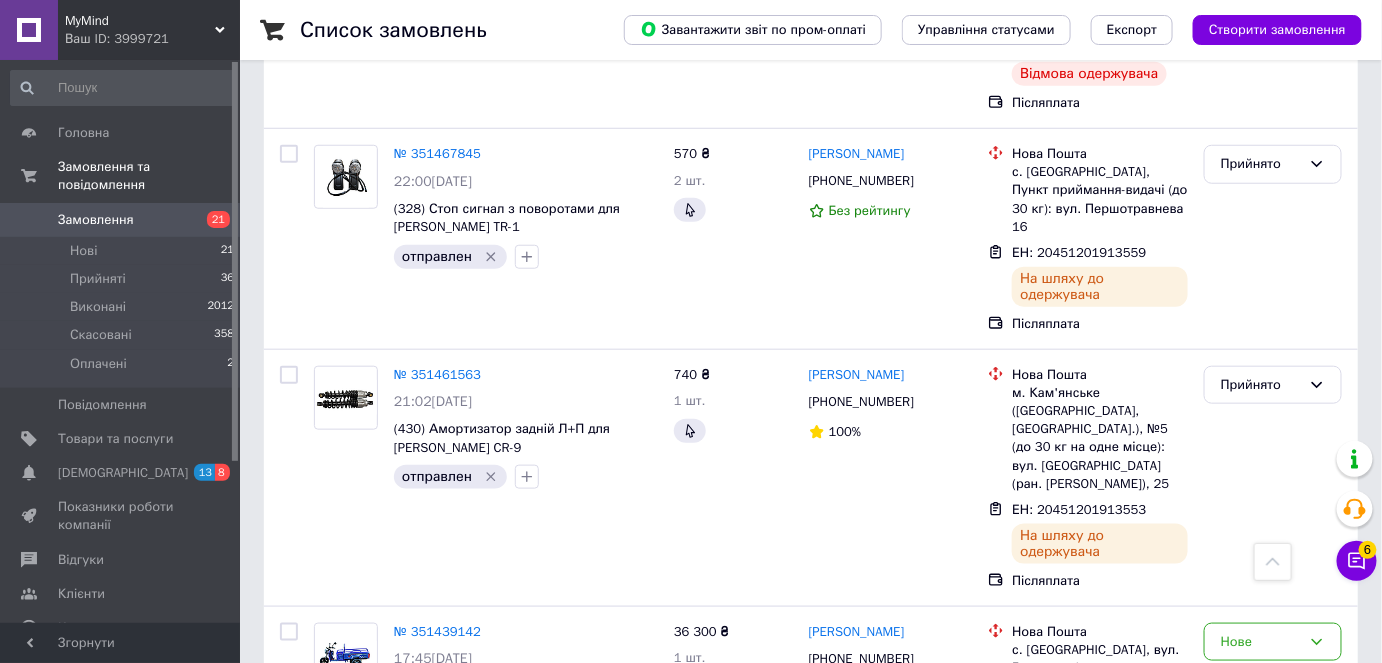 scroll, scrollTop: 3000, scrollLeft: 0, axis: vertical 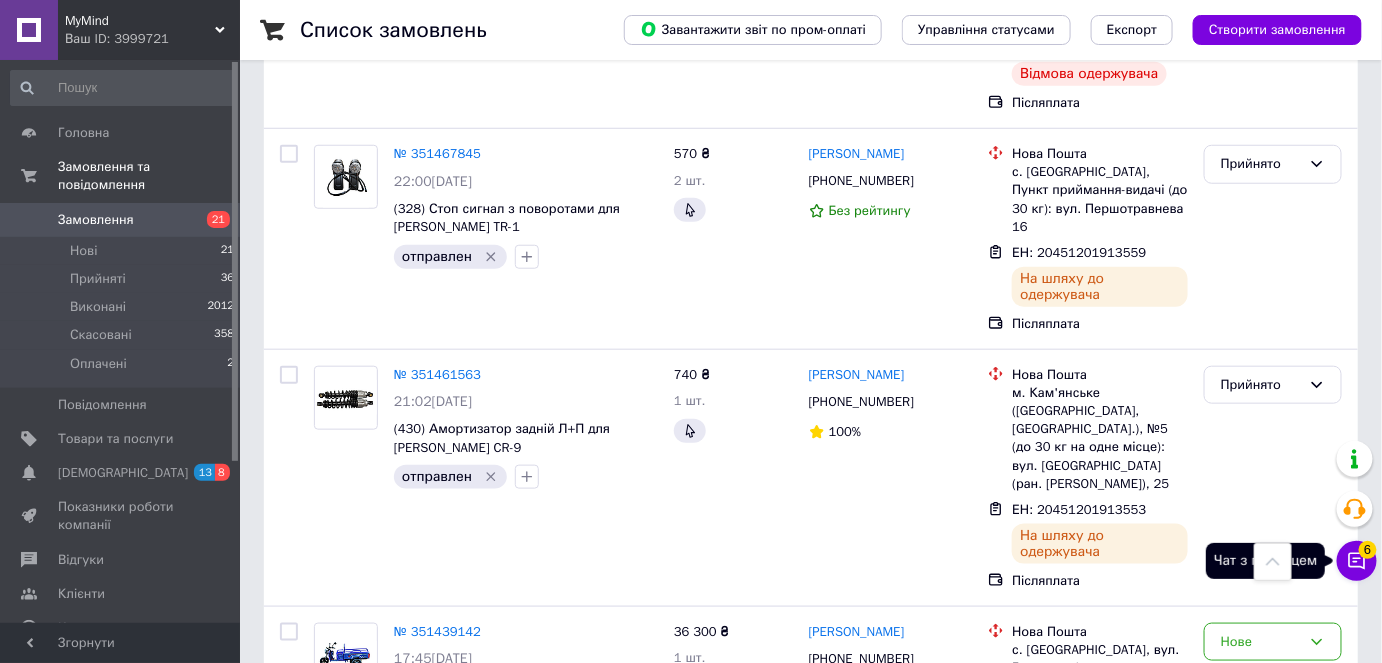 click on "Чат з покупцем 6" at bounding box center [1357, 561] 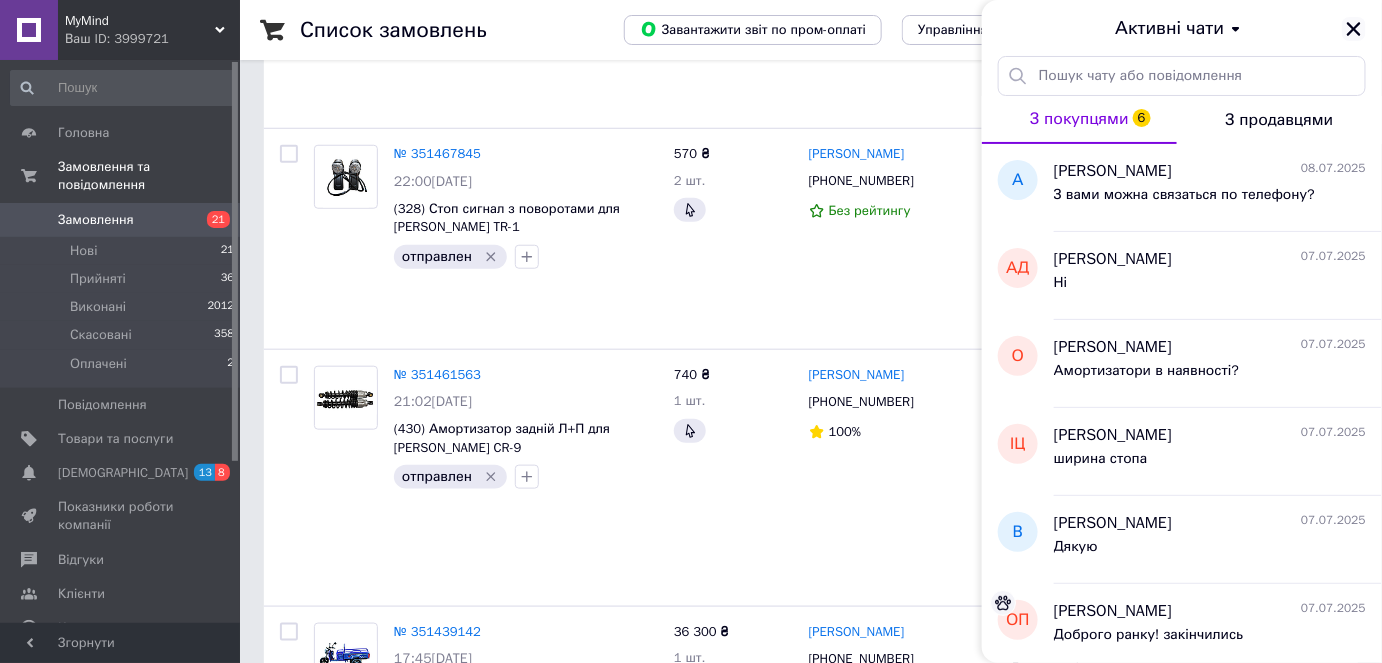 click 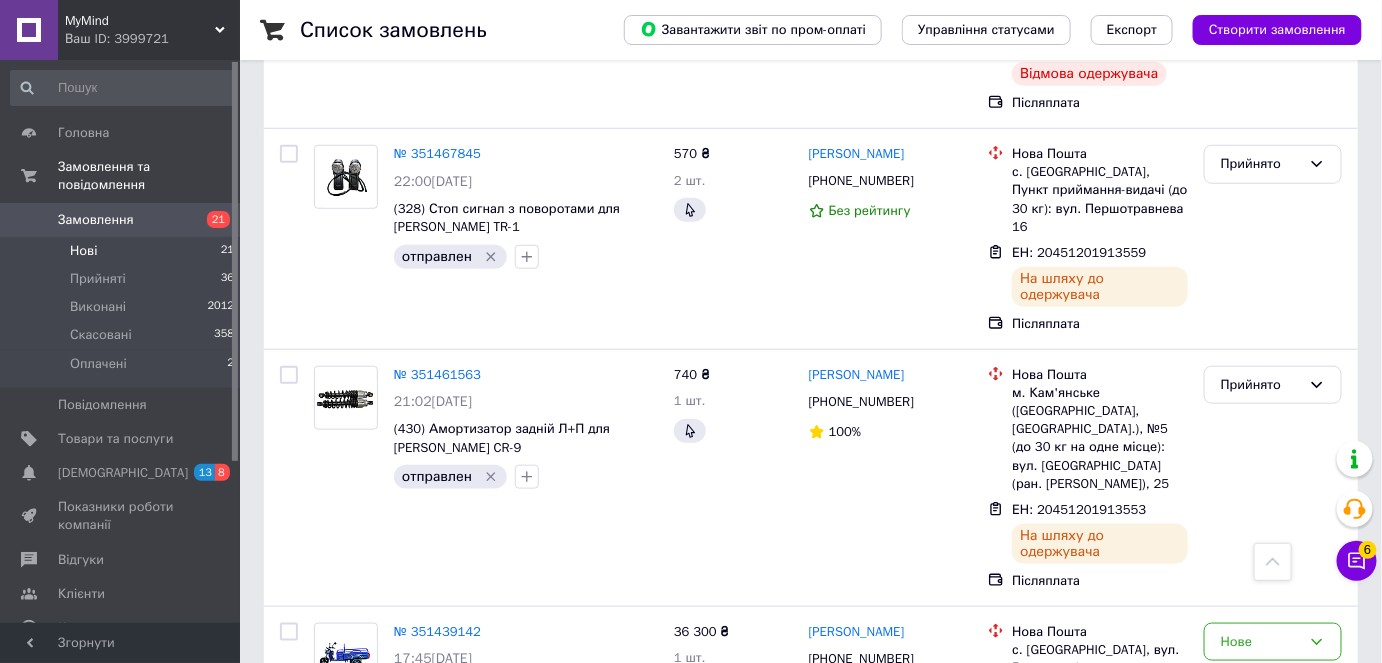click on "Нові 21" at bounding box center (123, 251) 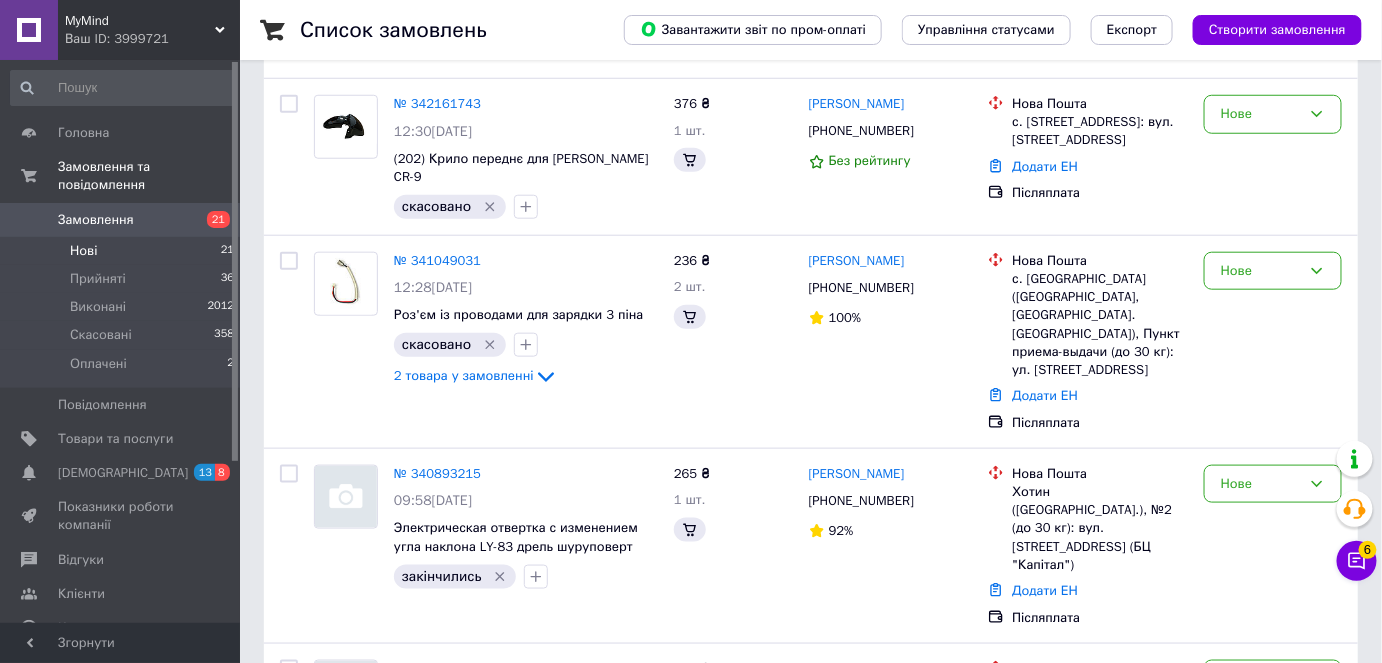 scroll, scrollTop: 0, scrollLeft: 0, axis: both 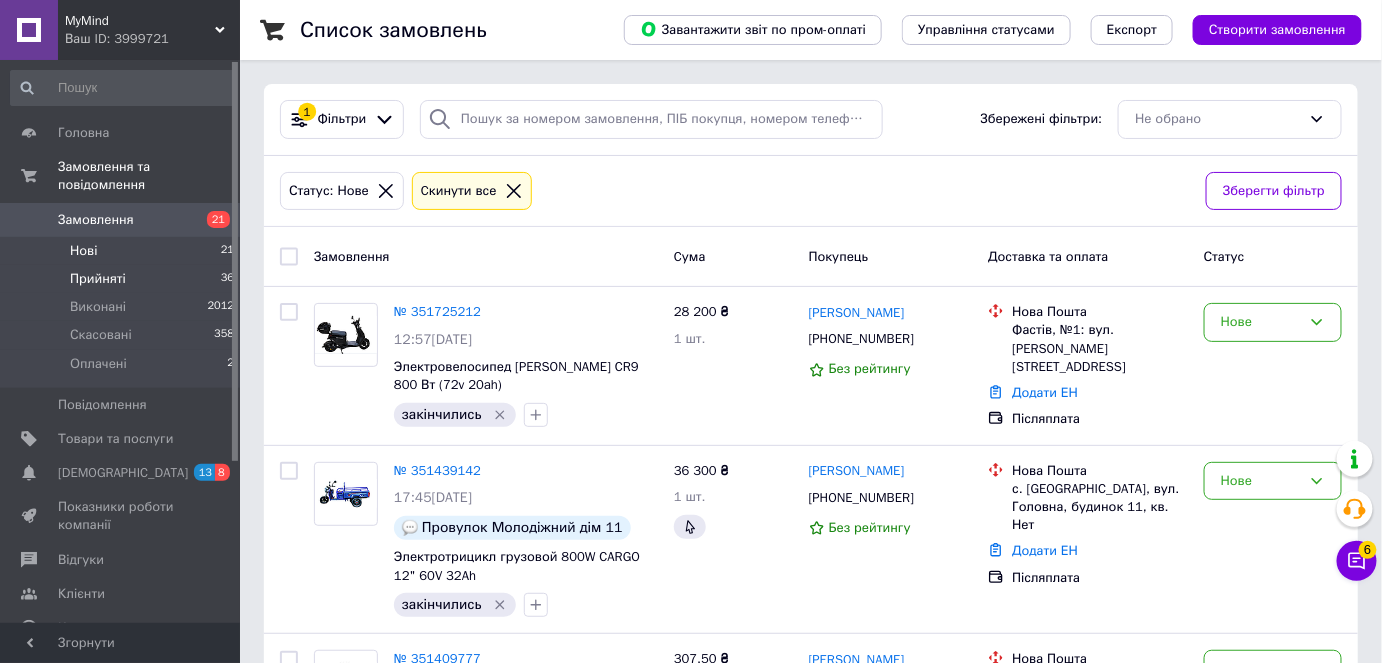 click on "Прийняті 36" at bounding box center [123, 279] 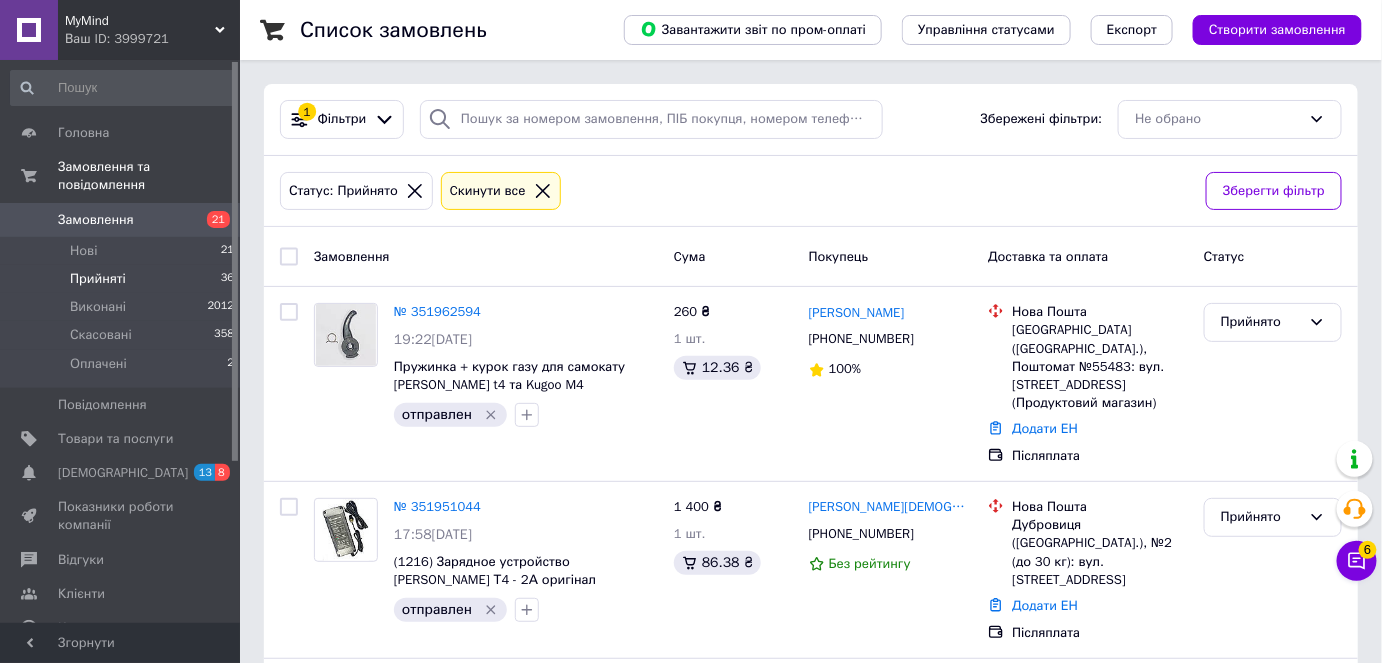click on "[DEMOGRAPHIC_DATA]" at bounding box center [121, 473] 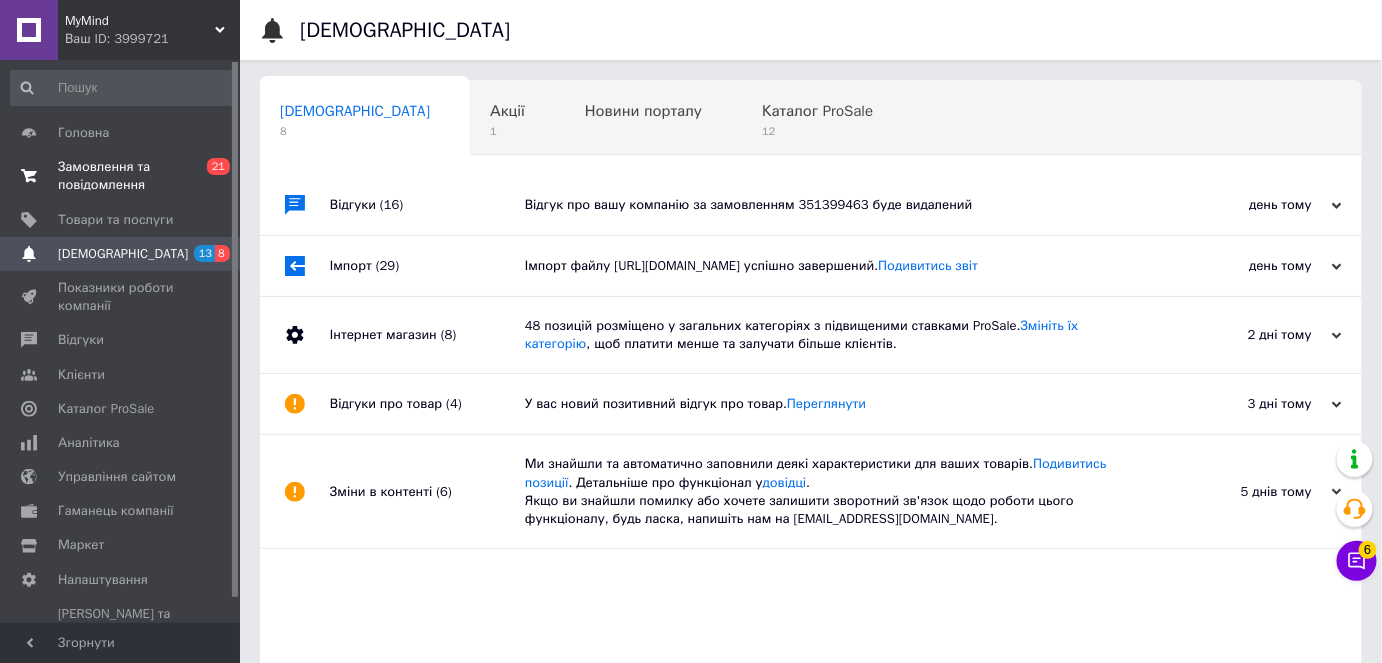 click on "Замовлення та повідомлення" at bounding box center (121, 176) 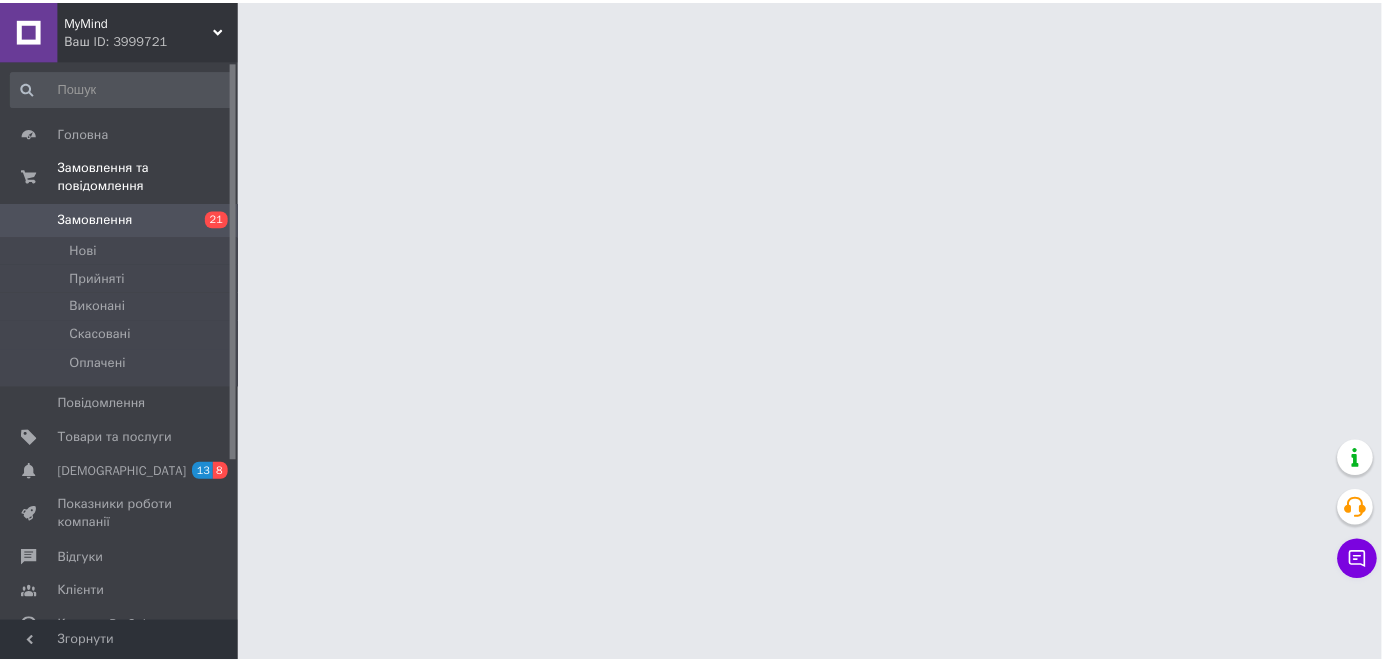 scroll, scrollTop: 0, scrollLeft: 0, axis: both 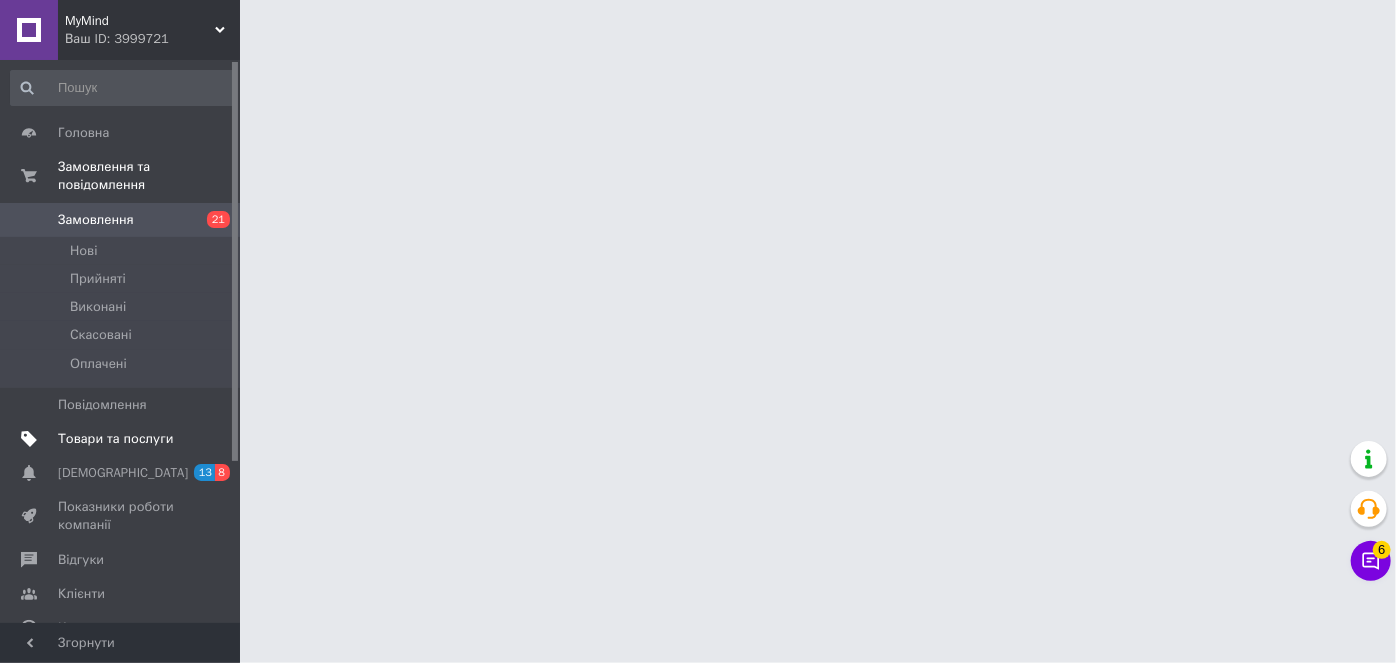 click on "Товари та послуги" at bounding box center [115, 439] 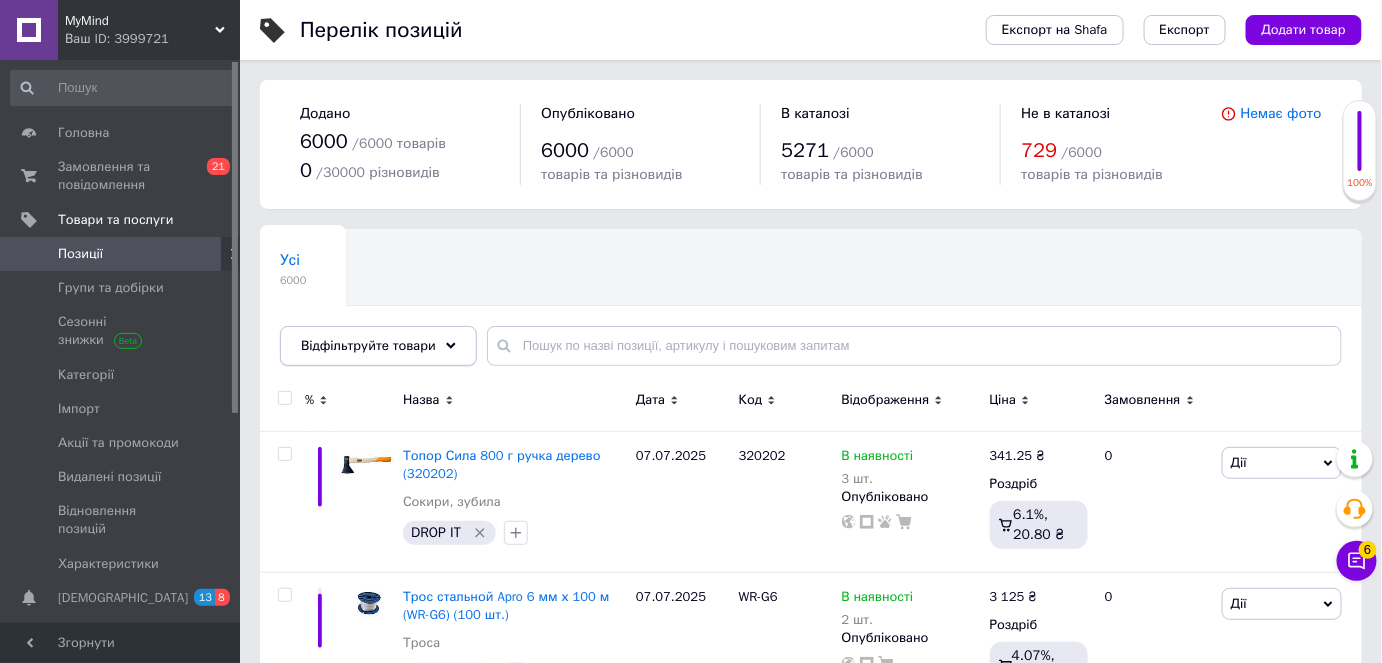 click on "Відфільтруйте товари" at bounding box center (378, 346) 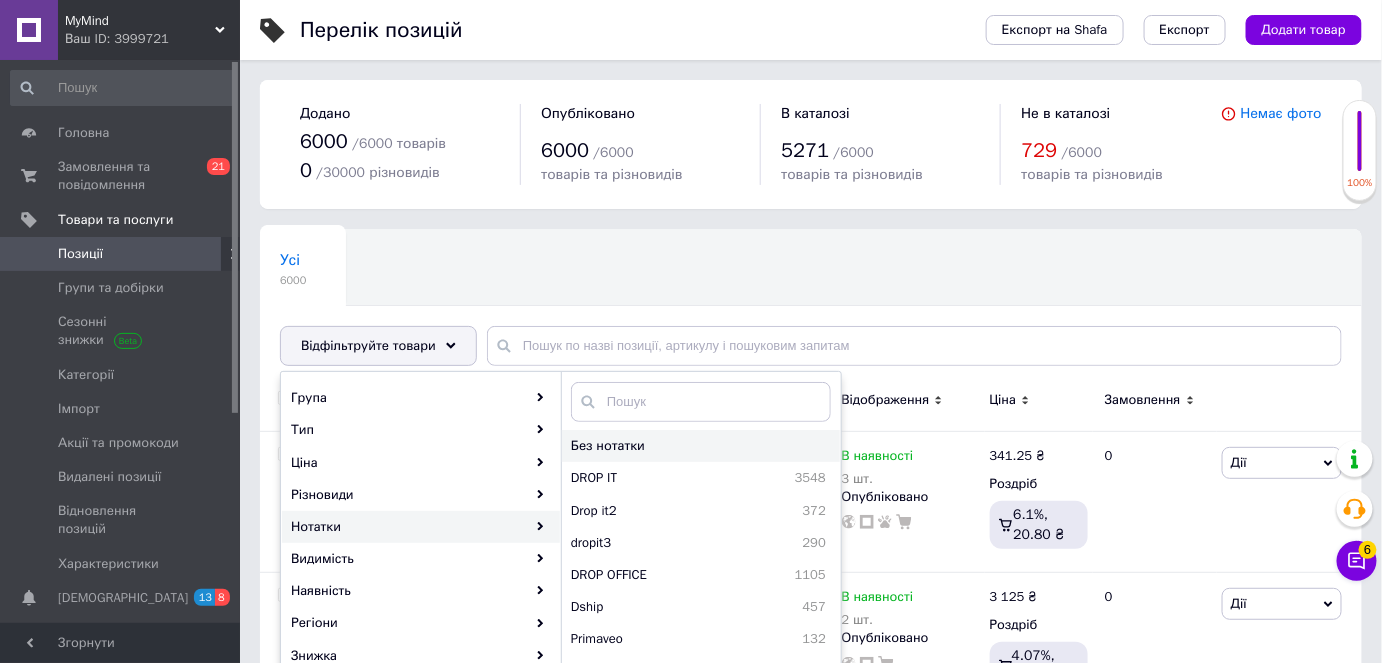 click on "Без нотатки" at bounding box center (683, 446) 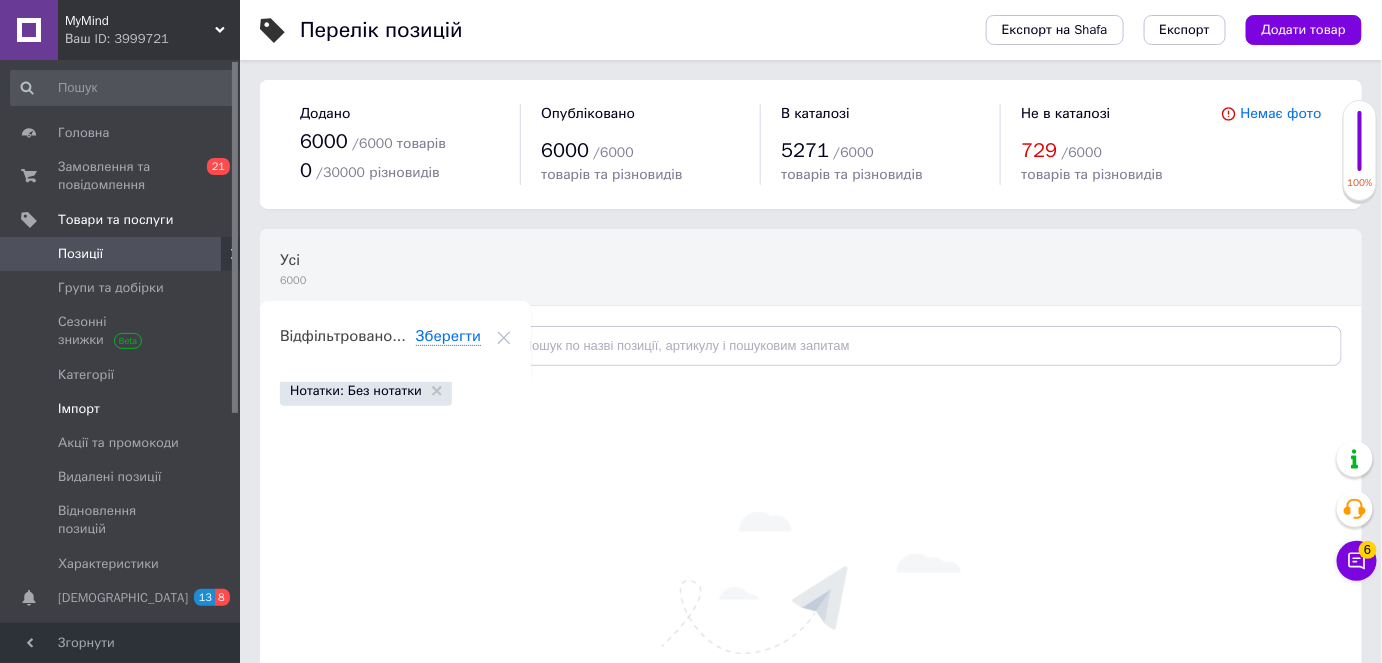 click on "Імпорт" at bounding box center [123, 409] 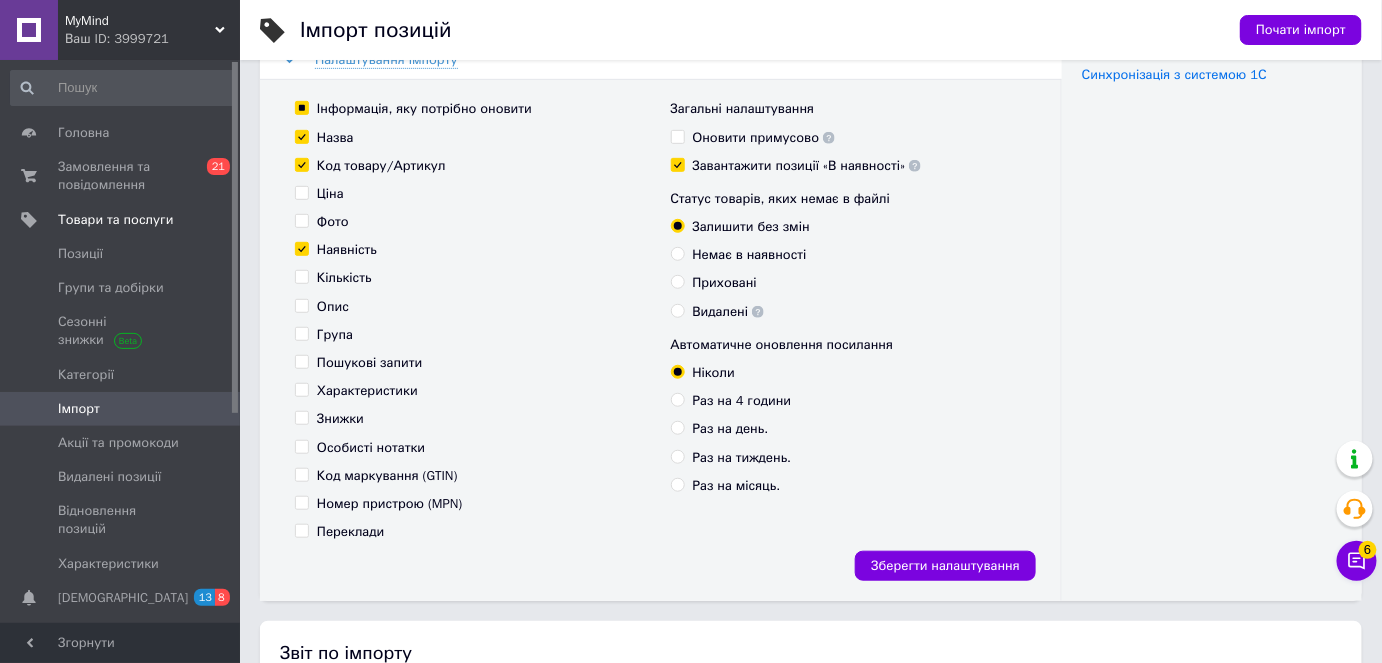 scroll, scrollTop: 0, scrollLeft: 0, axis: both 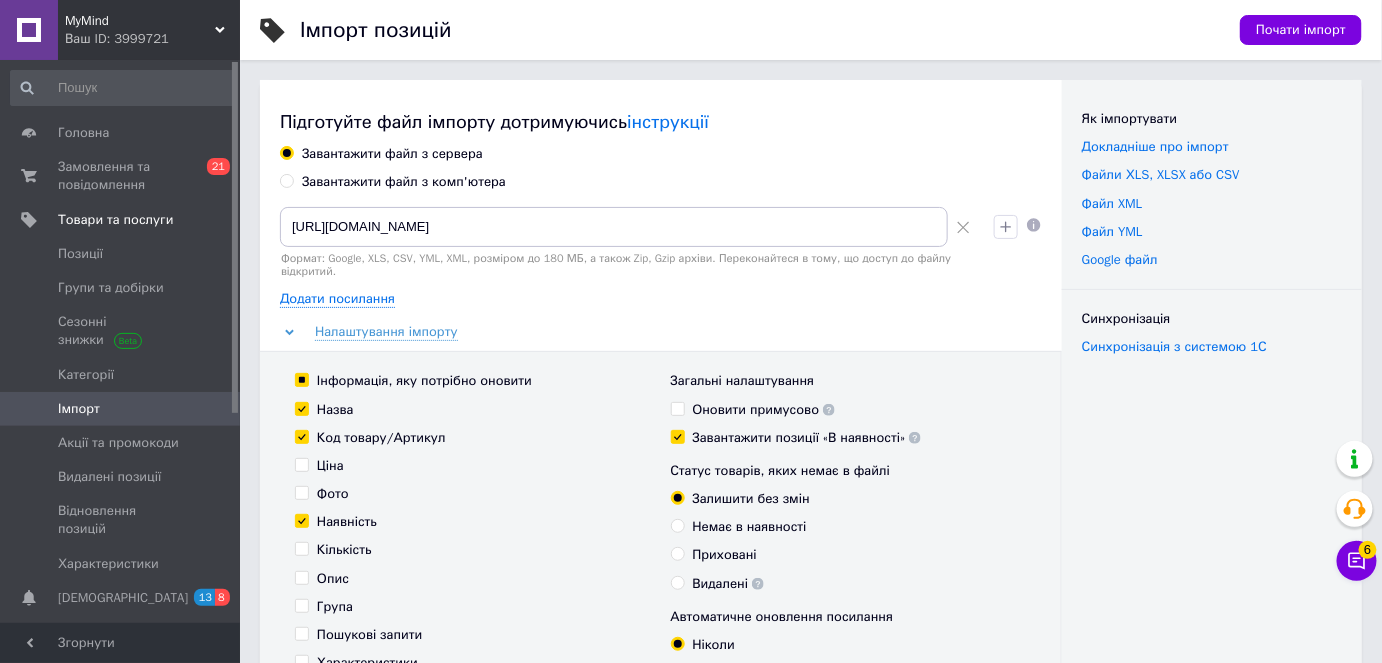 click 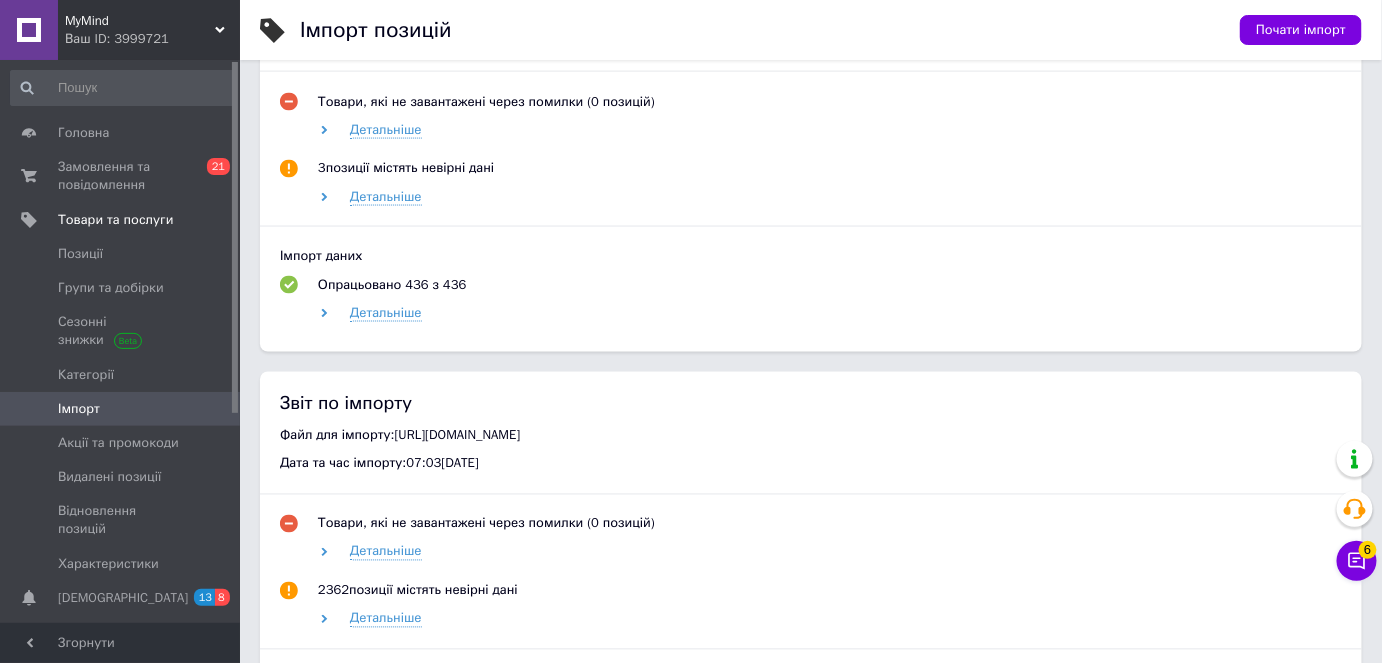 scroll, scrollTop: 1090, scrollLeft: 0, axis: vertical 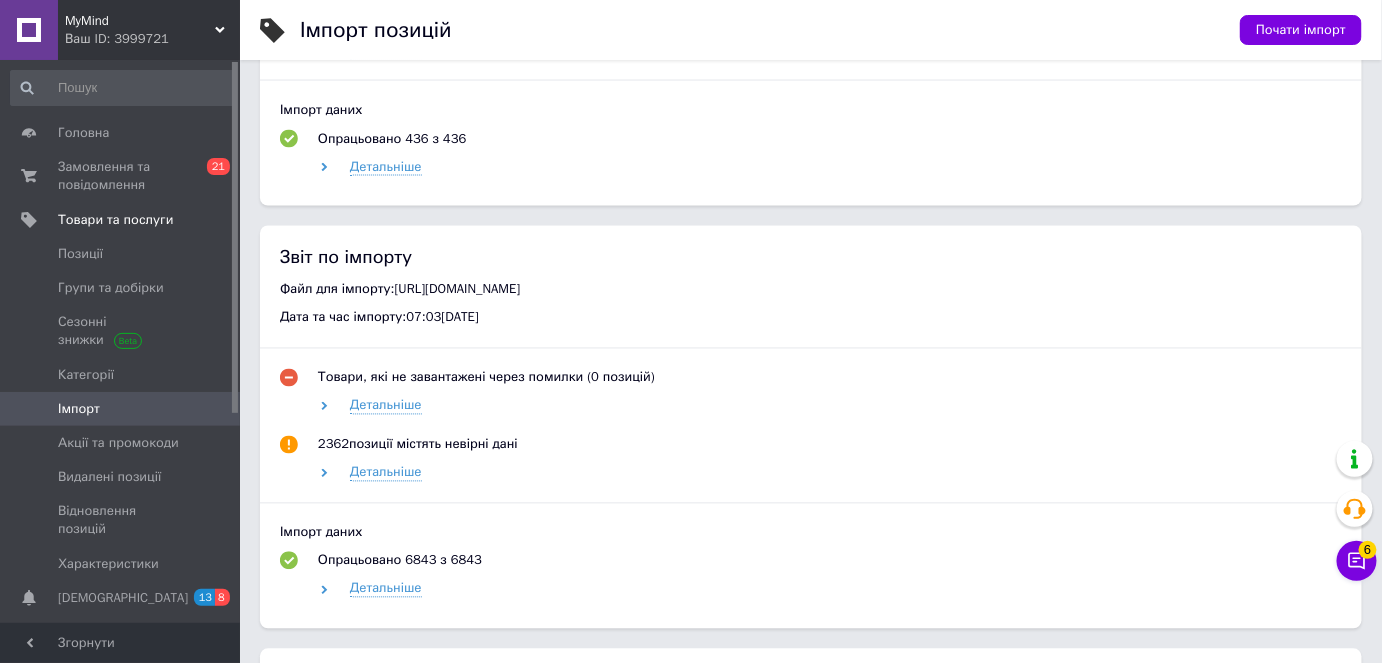 drag, startPoint x: 844, startPoint y: 288, endPoint x: 439, endPoint y: 273, distance: 405.27768 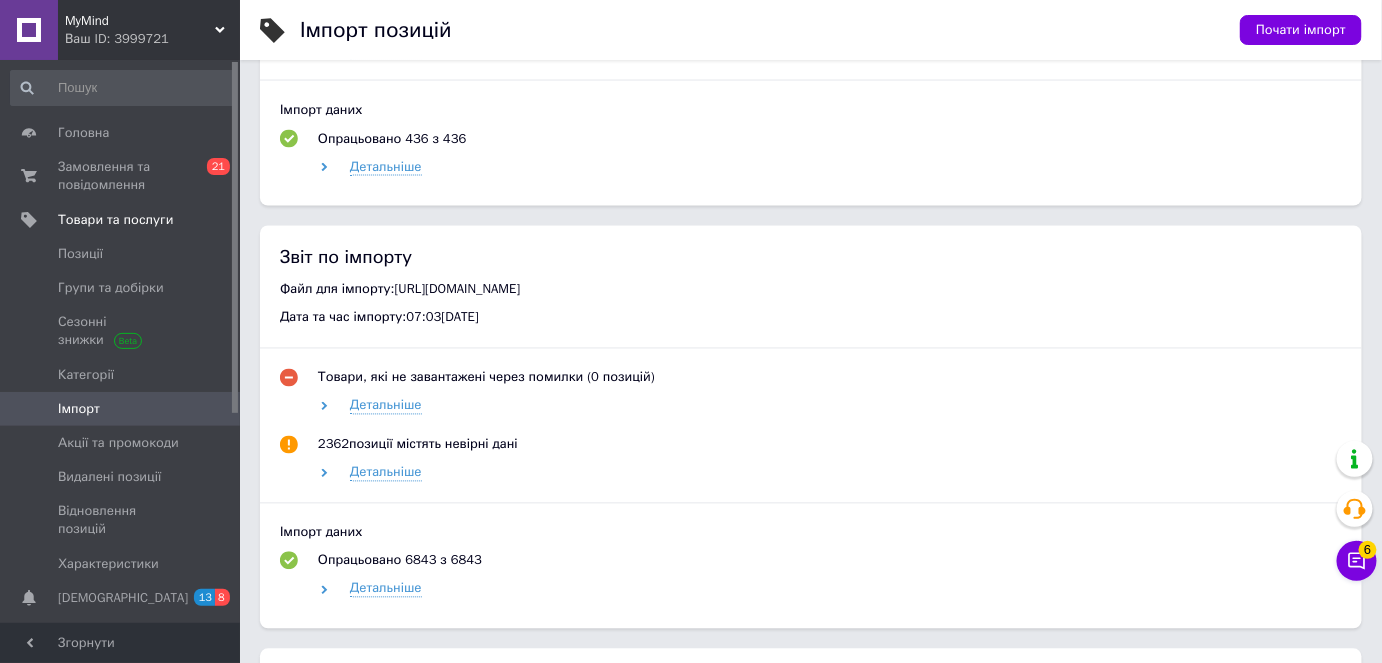 click on "Файл для імпорту: https://api.drop-it.com.ua/export/9e79c025-b9fb-4514-adaa-f5fa81cf2914 Дата та час імпорту: 07:03, 07.07.2025 Товари, які не завантажені через помилки (0 позицій) Детальніше 2362  позиції містять невірні дані Детальніше Імпорт даних Опрацьовано 6843 з 6843 Детальніше" at bounding box center [811, 439] 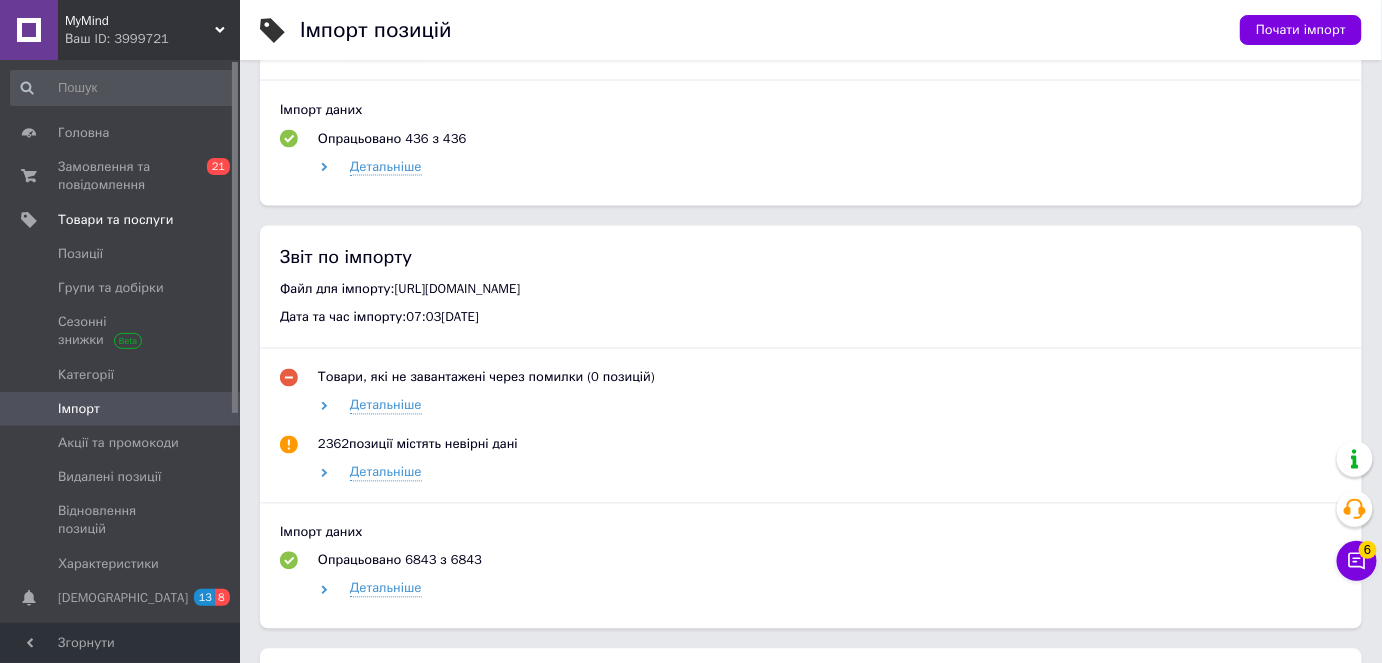 drag, startPoint x: 836, startPoint y: 281, endPoint x: 401, endPoint y: 283, distance: 435.0046 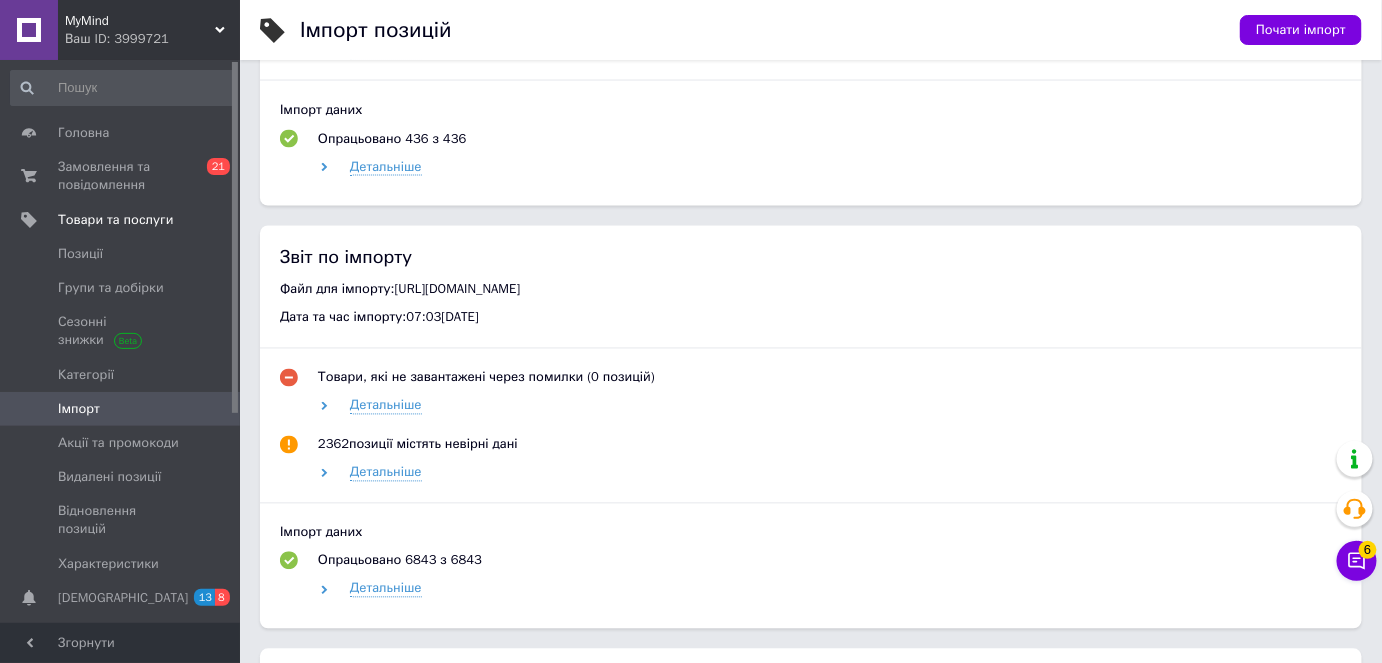 click on "Файл для імпорту: https://api.drop-it.com.ua/export/9e79c025-b9fb-4514-adaa-f5fa81cf2914" at bounding box center (811, 290) 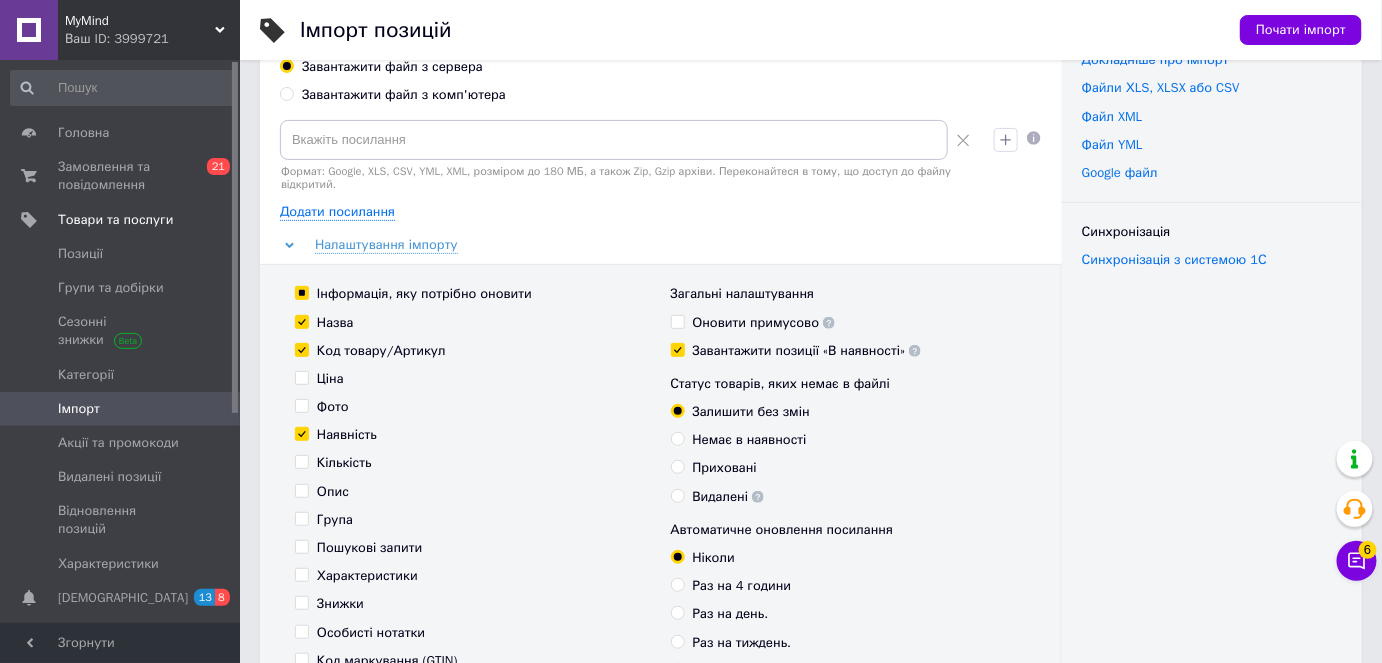 scroll, scrollTop: 0, scrollLeft: 0, axis: both 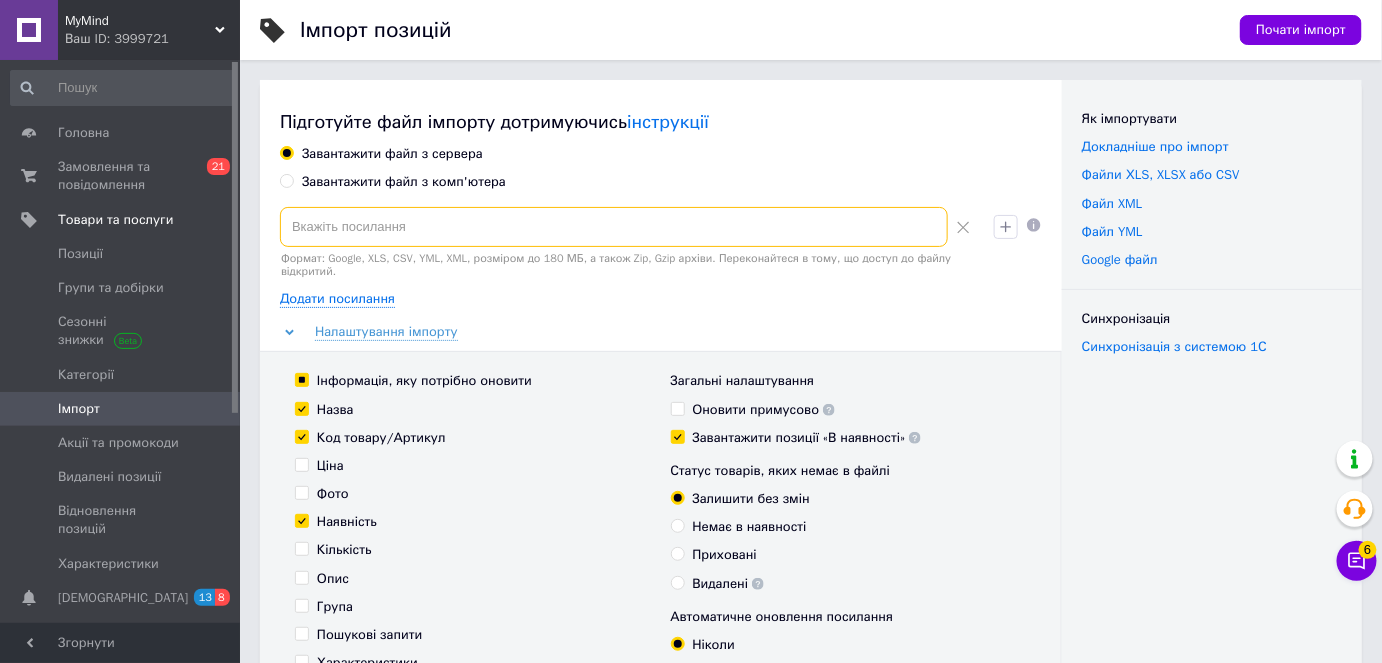 click at bounding box center [614, 227] 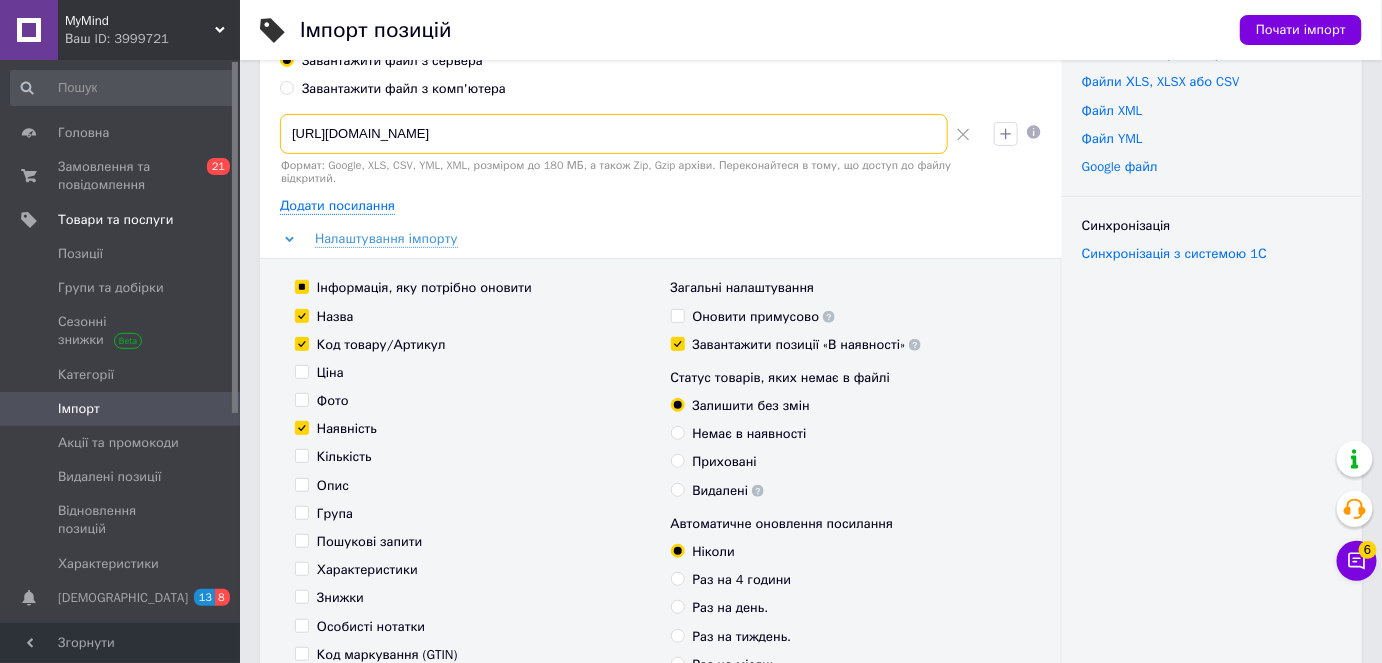scroll, scrollTop: 181, scrollLeft: 0, axis: vertical 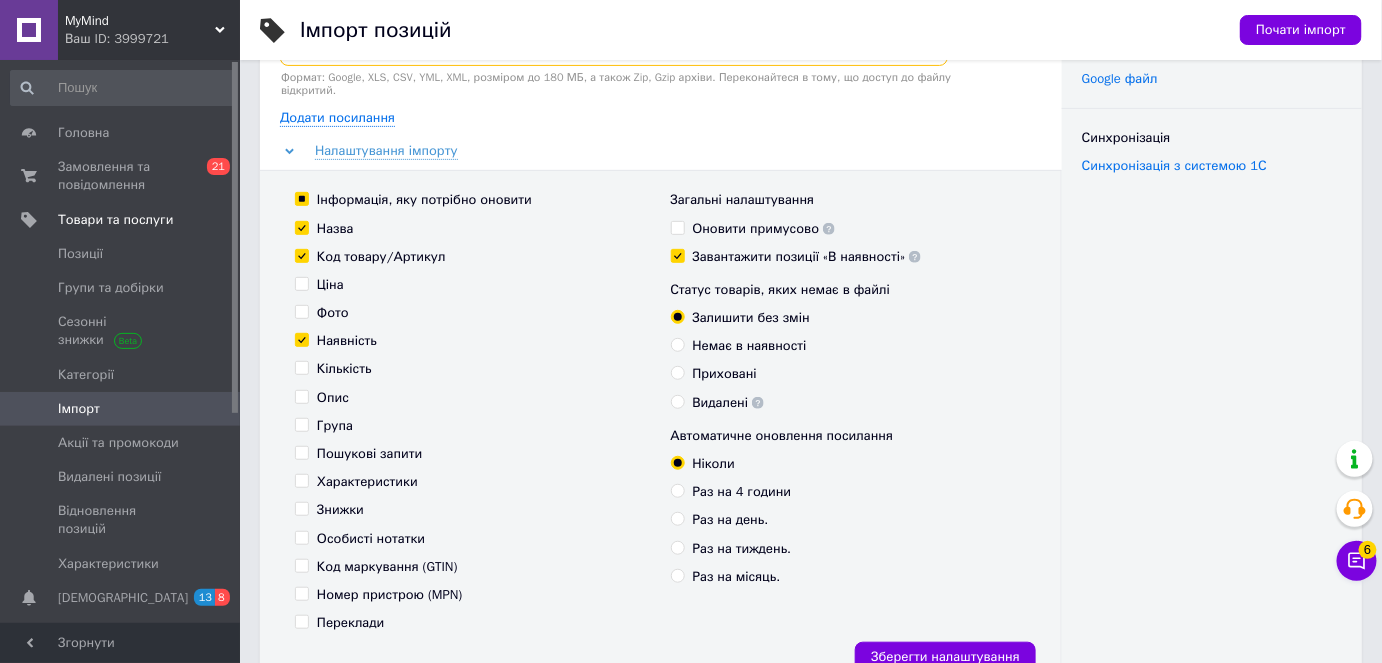 type on "https://api.drop-it.com.ua/export/9e79c025-b9fb-4514-adaa-f5fa81cf2914" 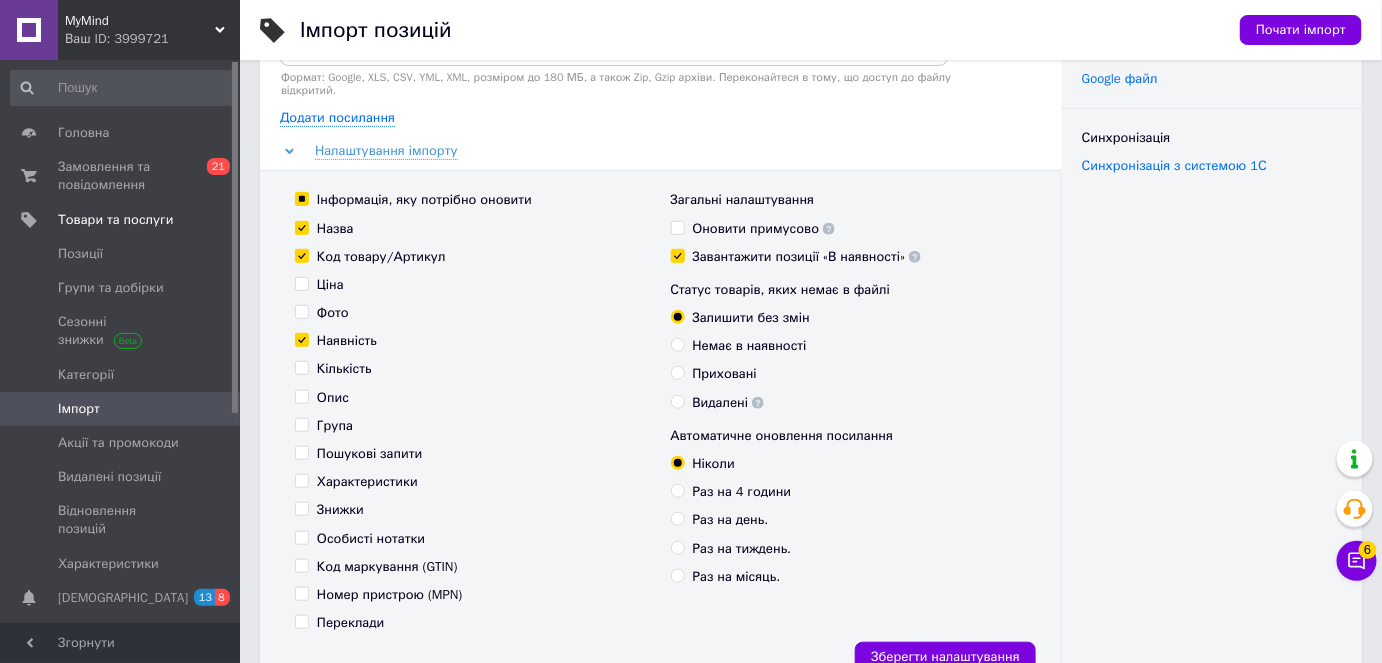 drag, startPoint x: 304, startPoint y: 264, endPoint x: 409, endPoint y: 381, distance: 157.20686 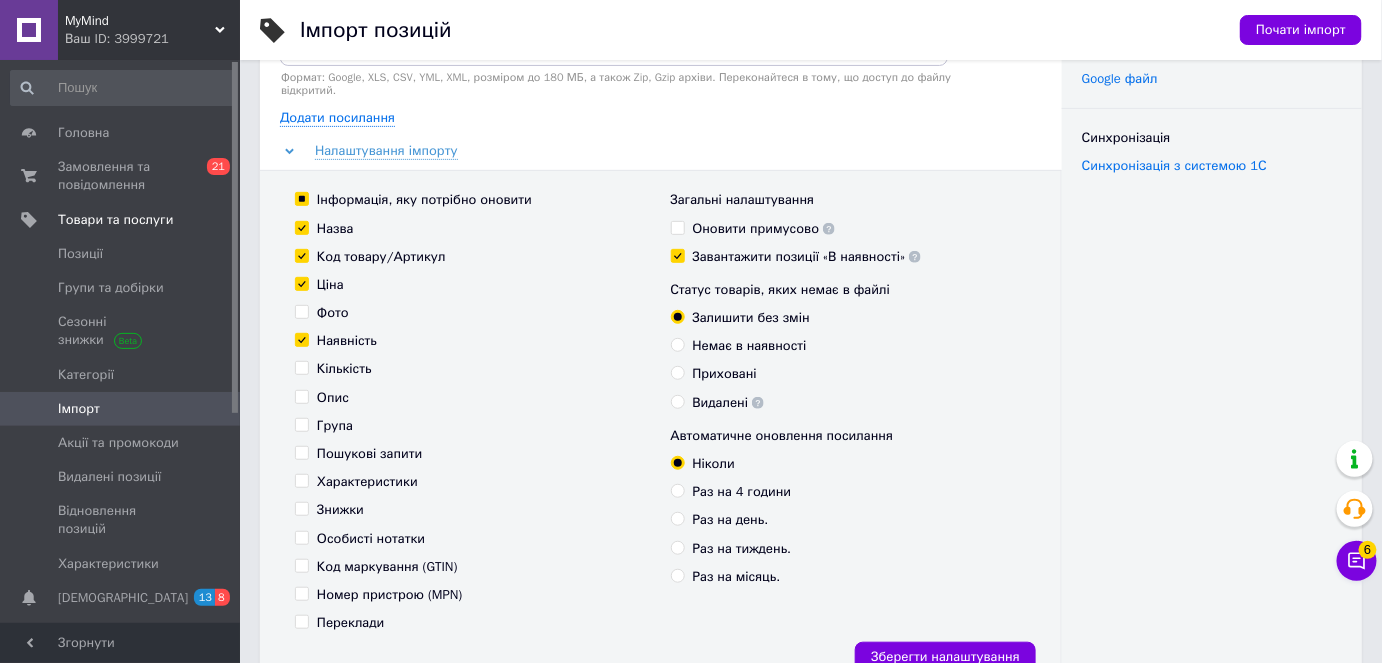 checkbox on "true" 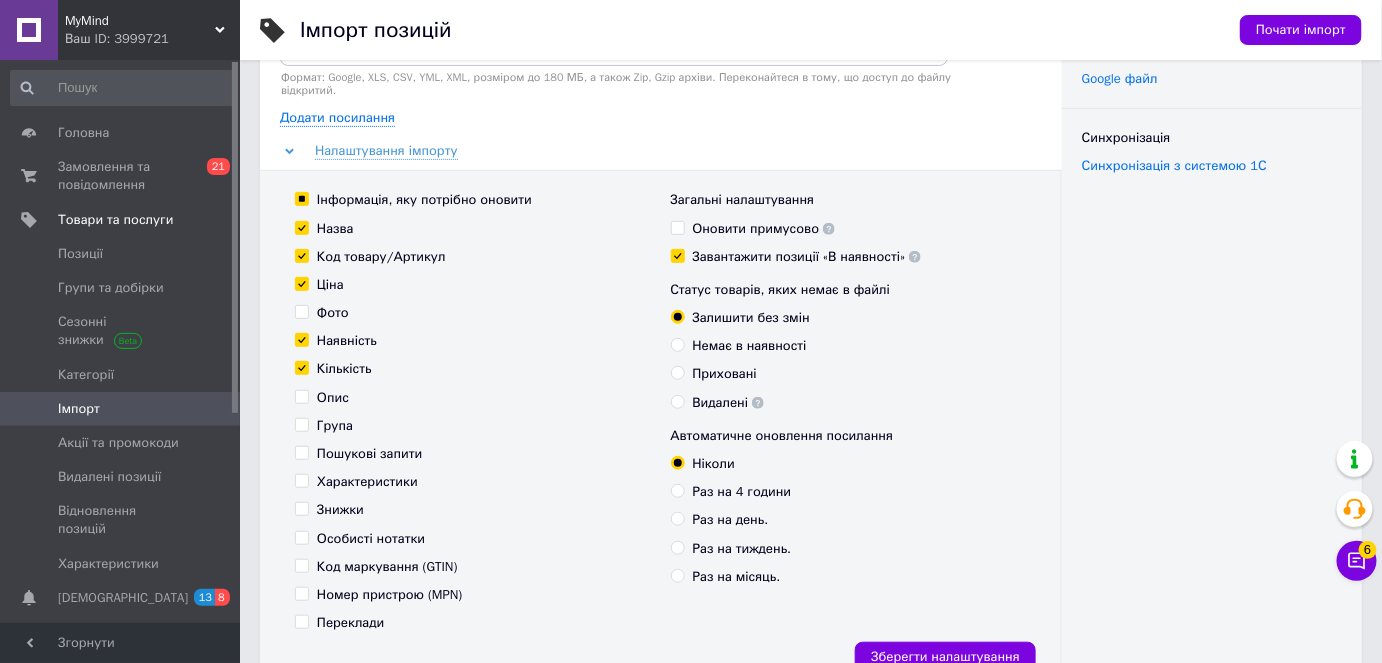 checkbox on "true" 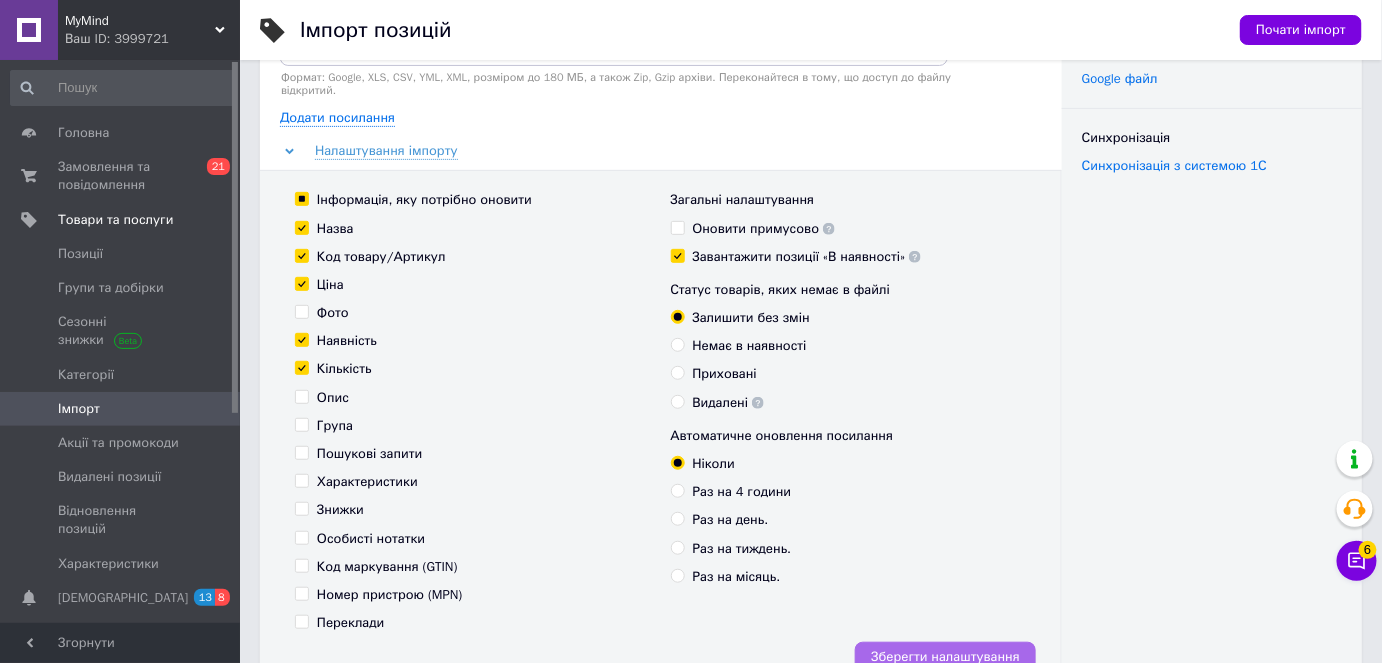 click on "Зберегти налаштування" at bounding box center (945, 657) 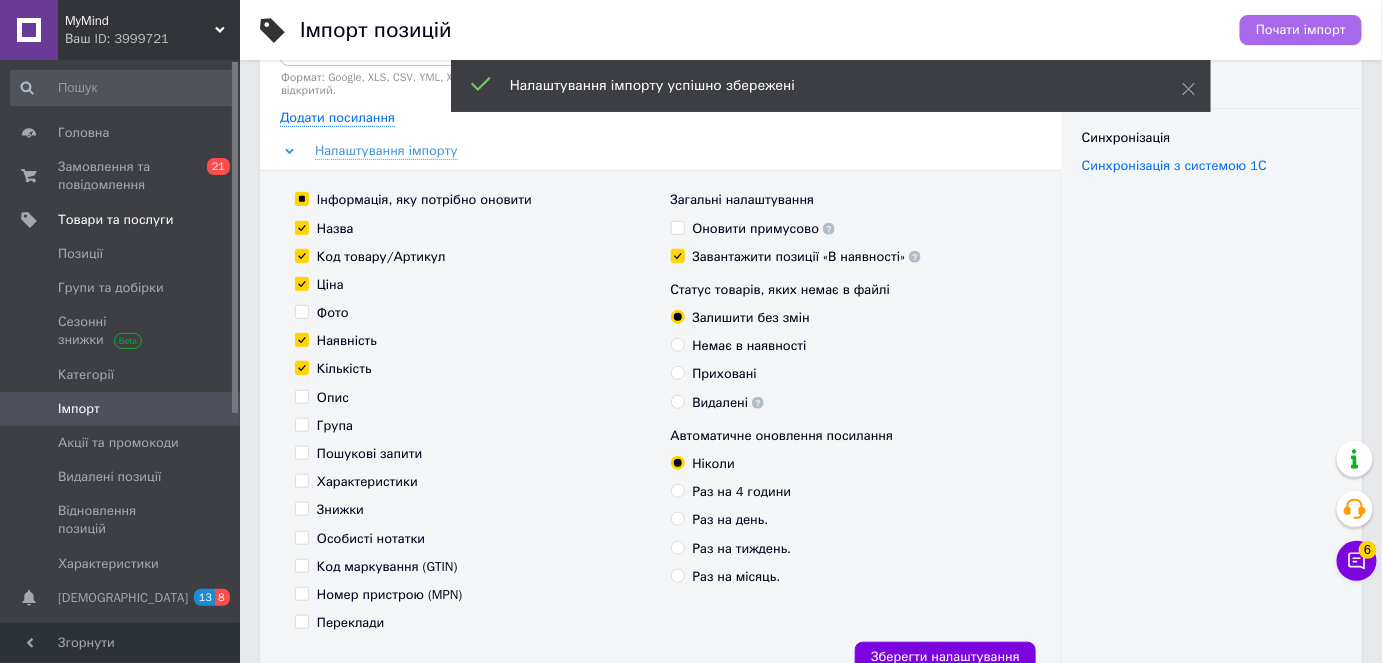 click on "Почати імпорт" at bounding box center (1301, 30) 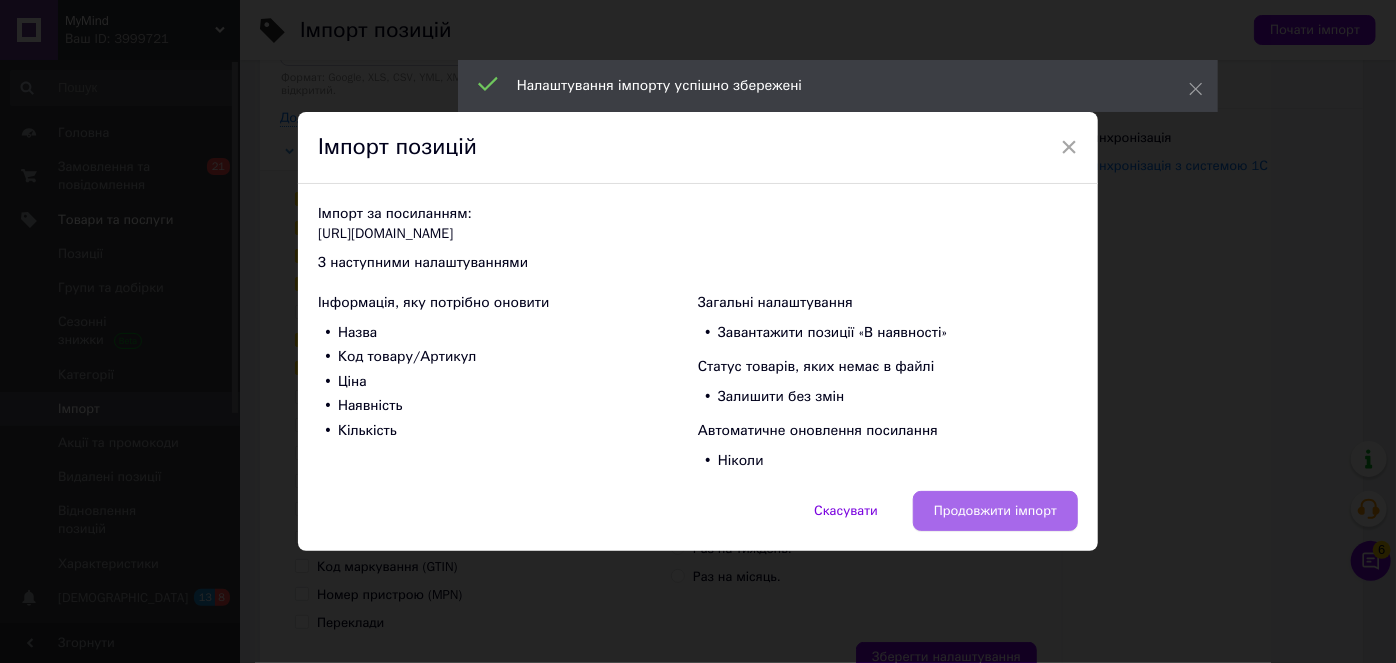 click on "Продовжити імпорт" at bounding box center [995, 511] 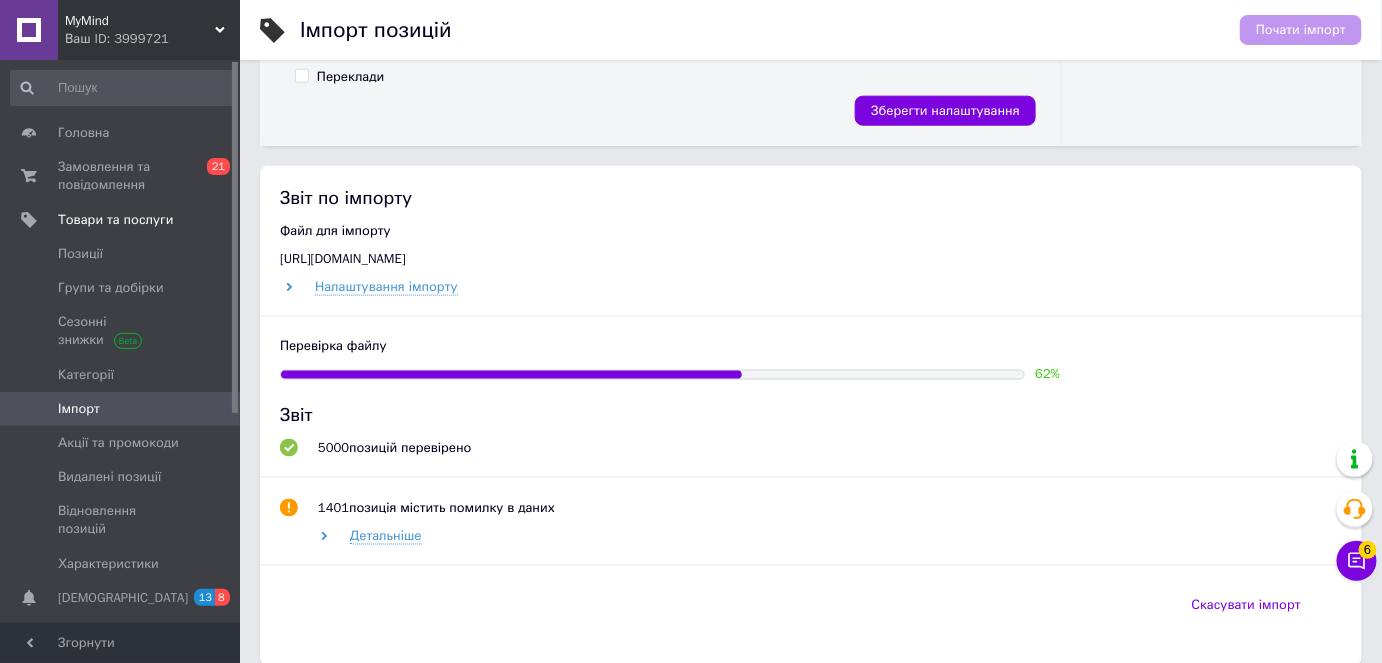 scroll, scrollTop: 636, scrollLeft: 0, axis: vertical 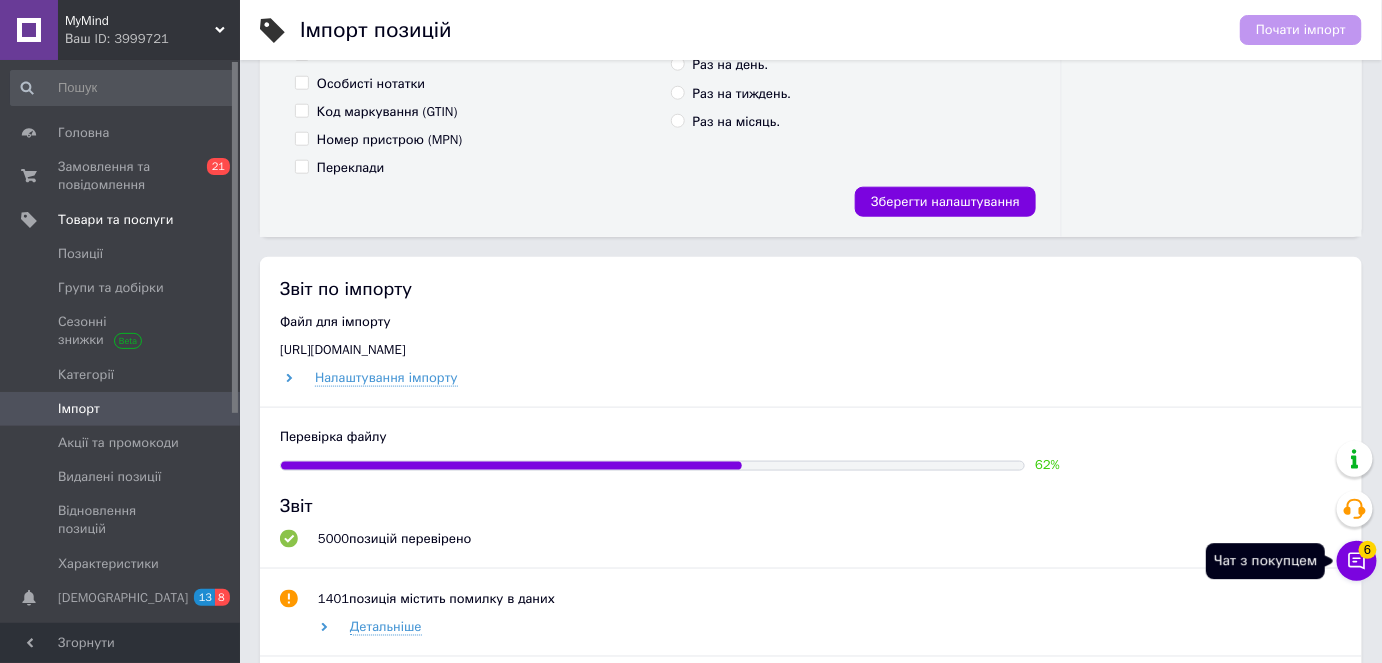 click on "Чат з покупцем 6" at bounding box center [1357, 561] 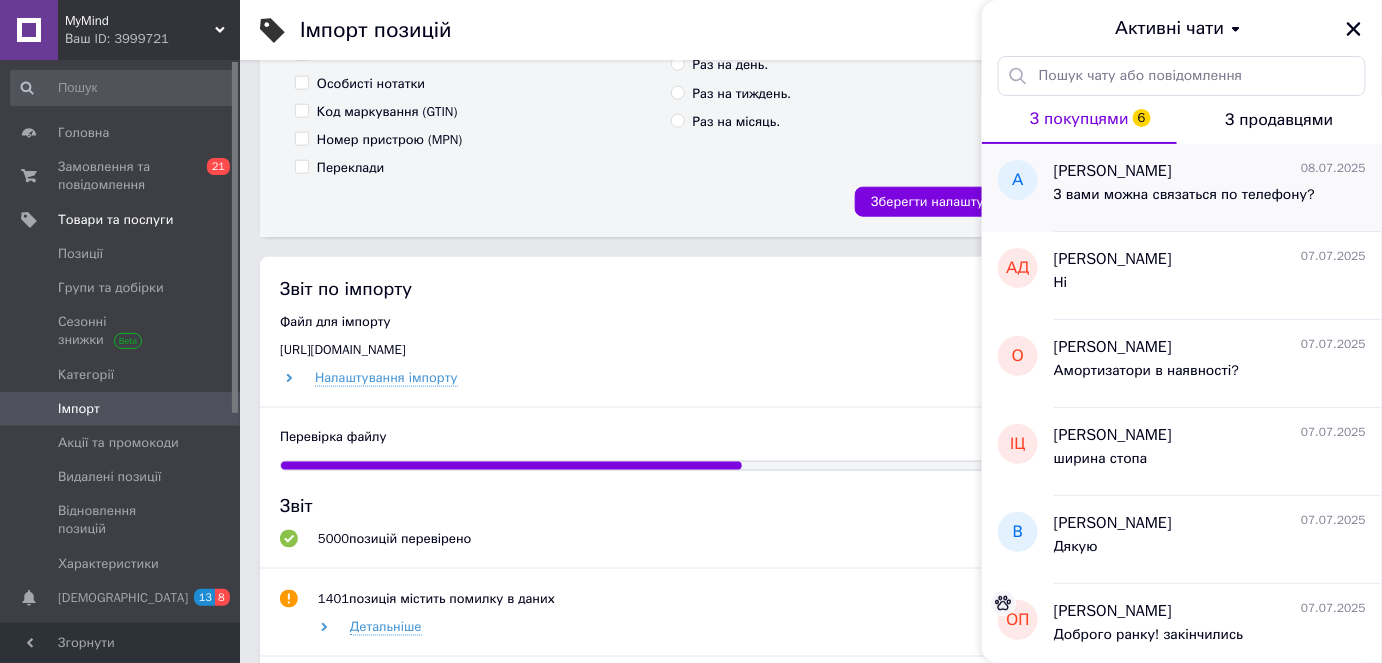 click on "З вами можна связаться по телефону?" at bounding box center (1184, 195) 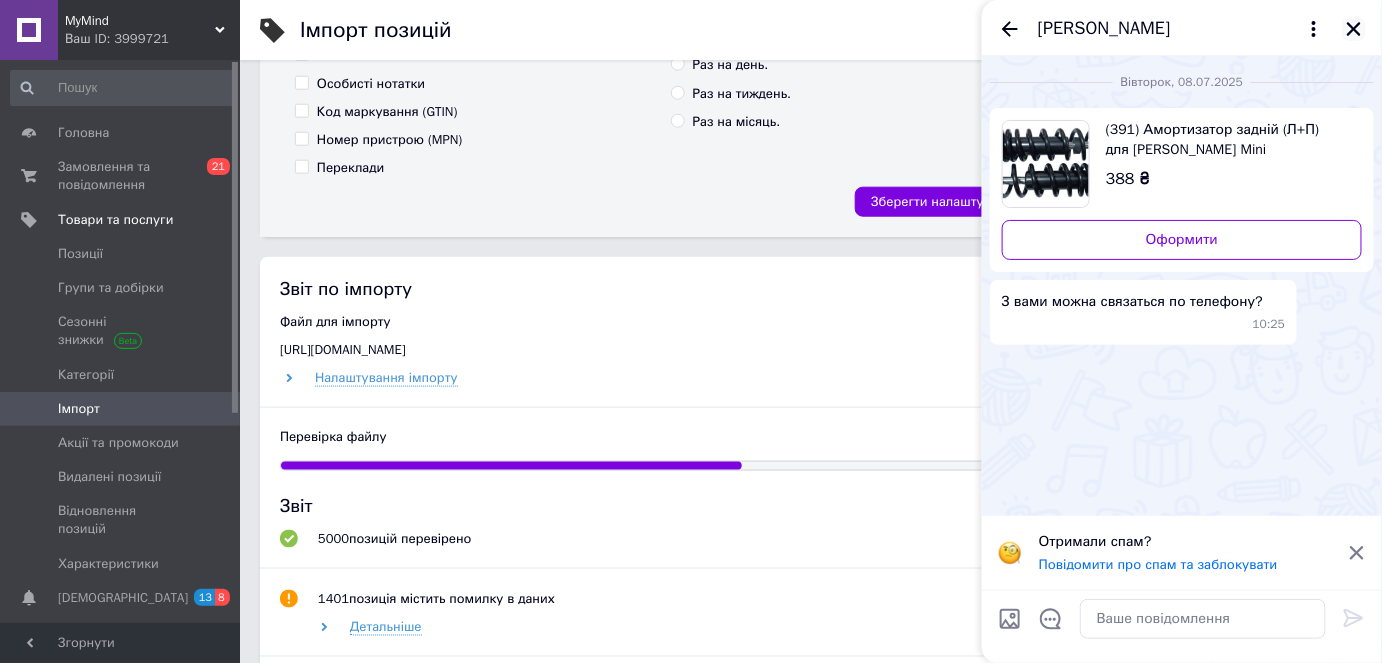 click 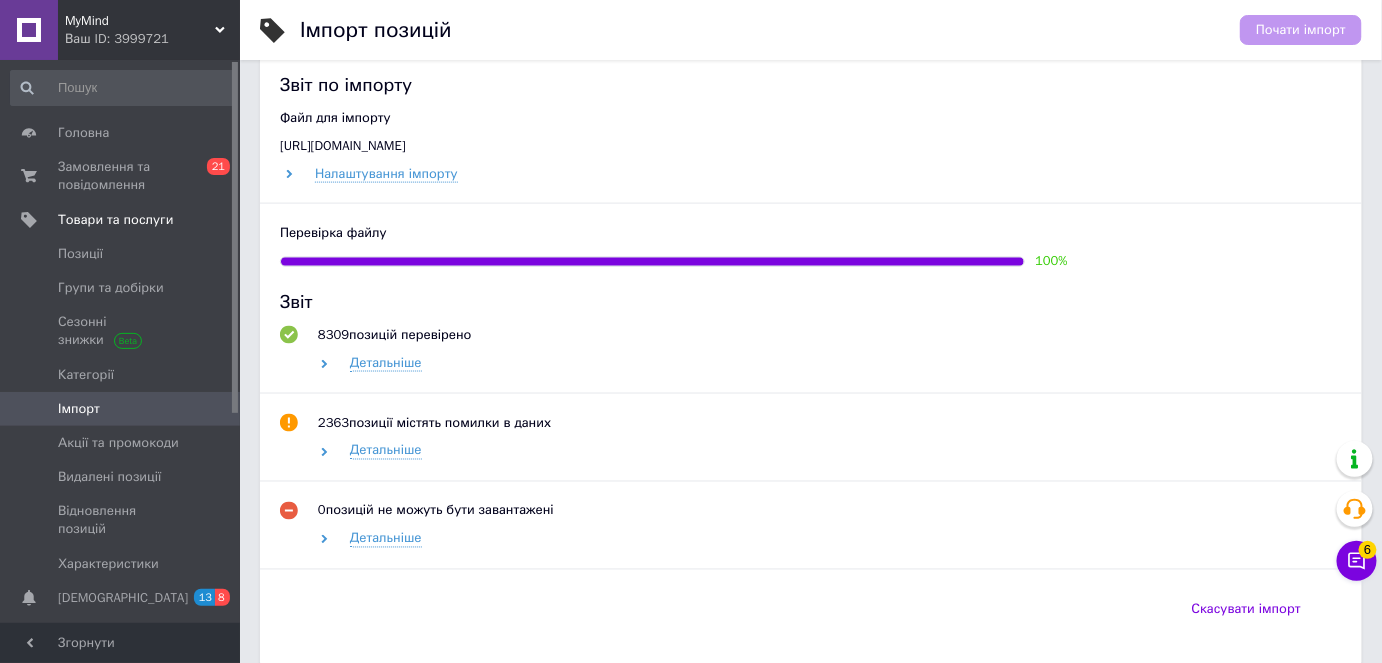 scroll, scrollTop: 727, scrollLeft: 0, axis: vertical 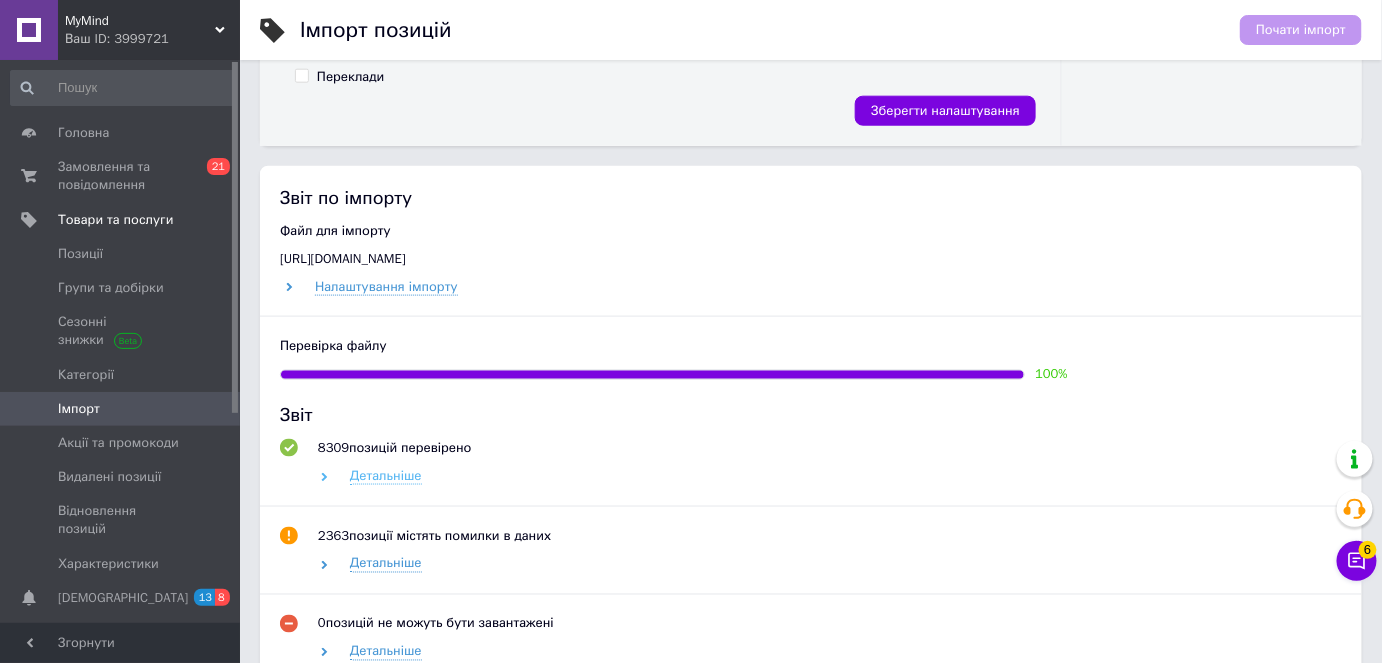 click on "Детальніше" at bounding box center (386, 476) 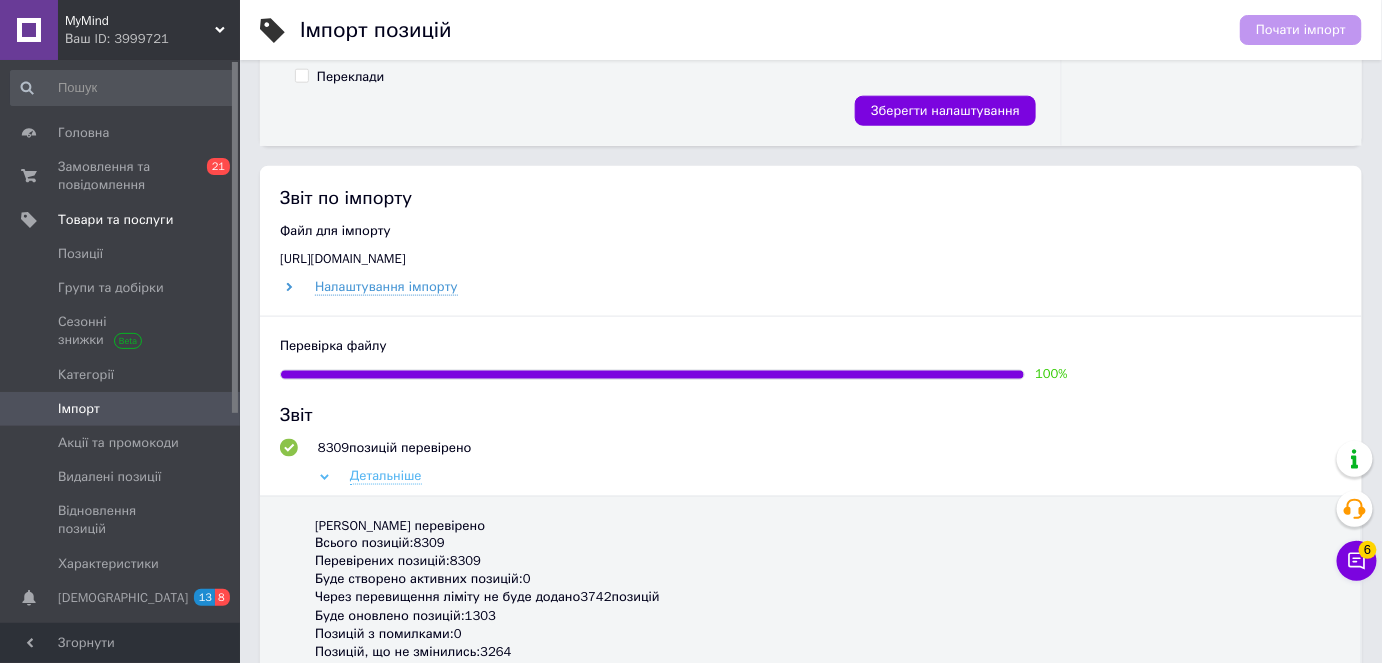 click on "Детальніше" at bounding box center (386, 476) 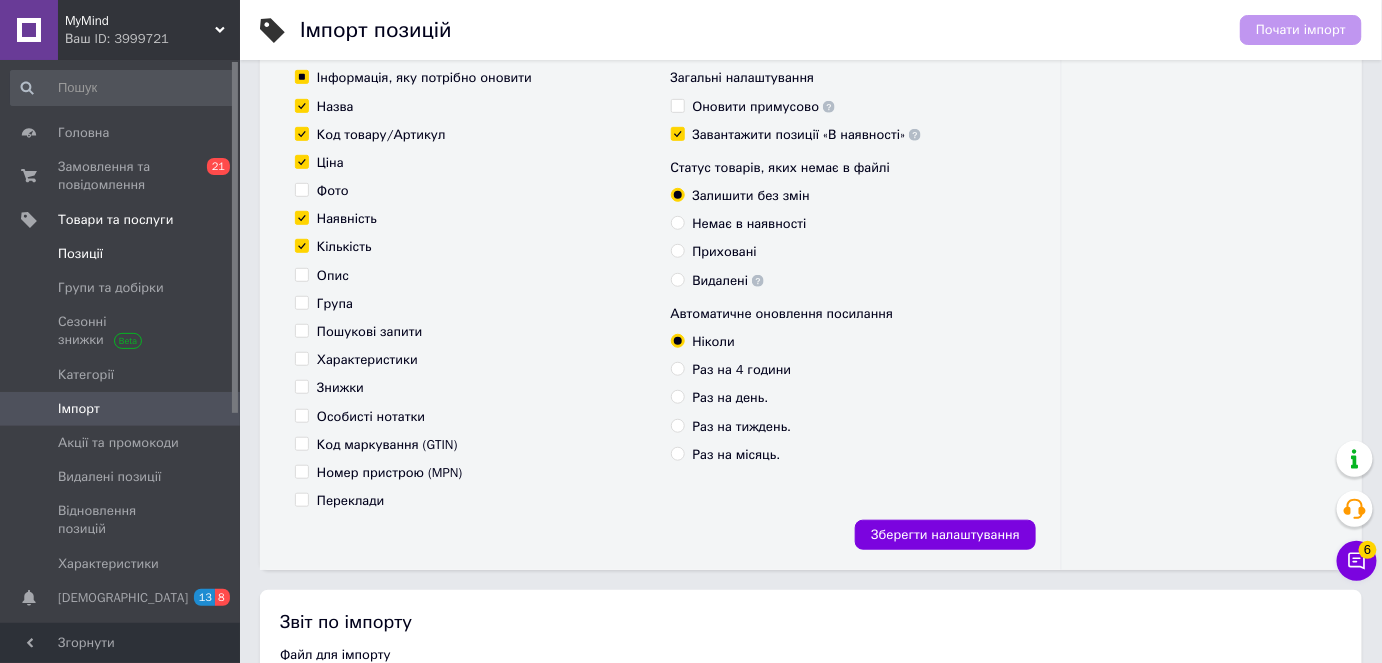 scroll, scrollTop: 272, scrollLeft: 0, axis: vertical 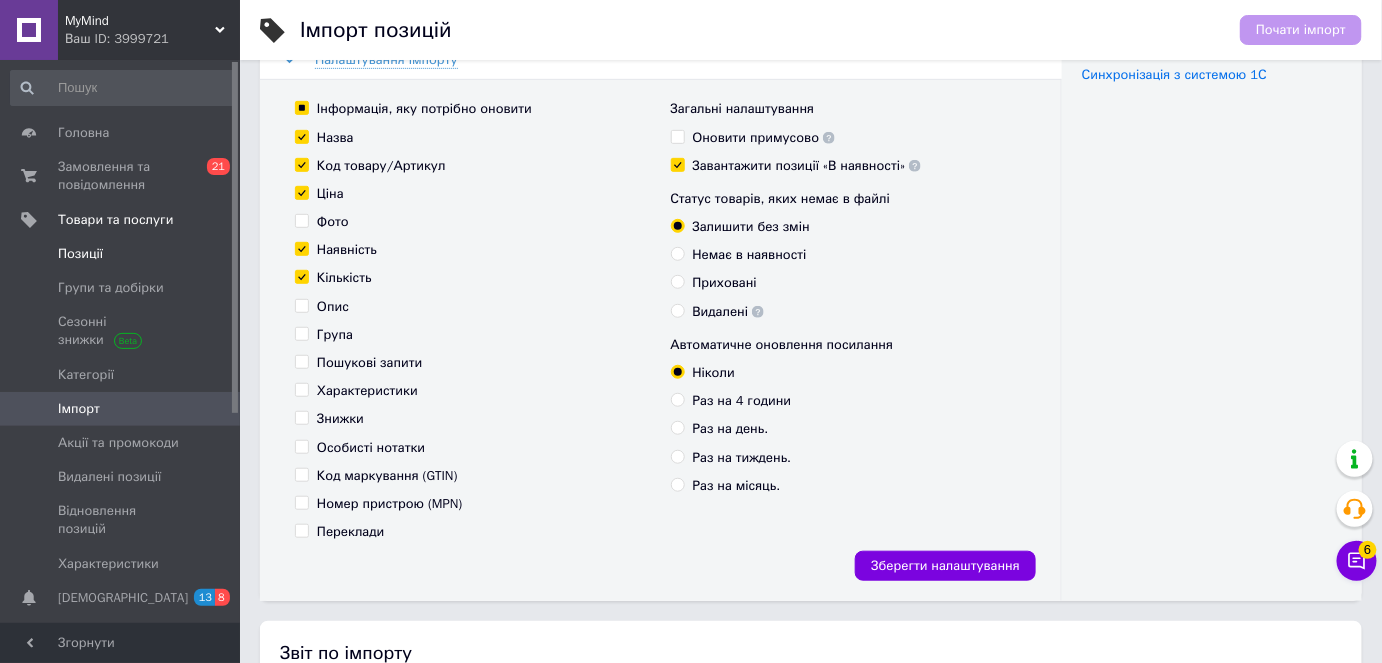 click on "Позиції" at bounding box center (123, 254) 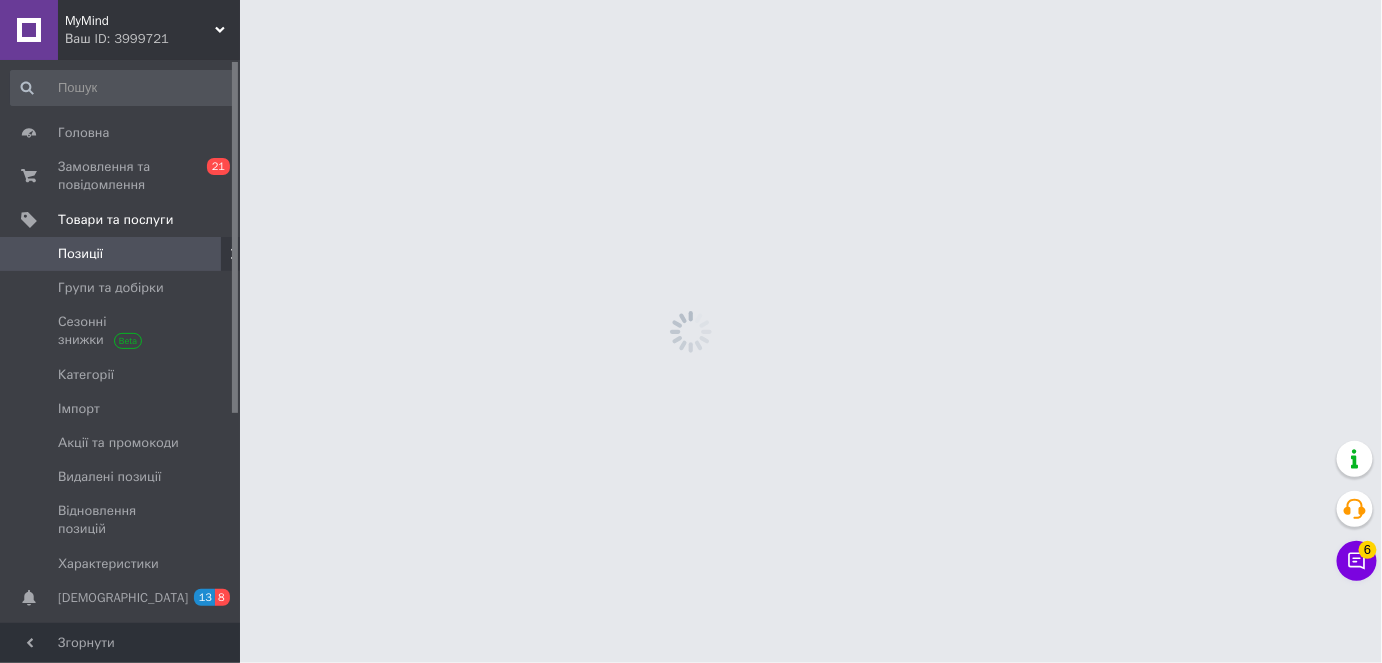 scroll, scrollTop: 0, scrollLeft: 0, axis: both 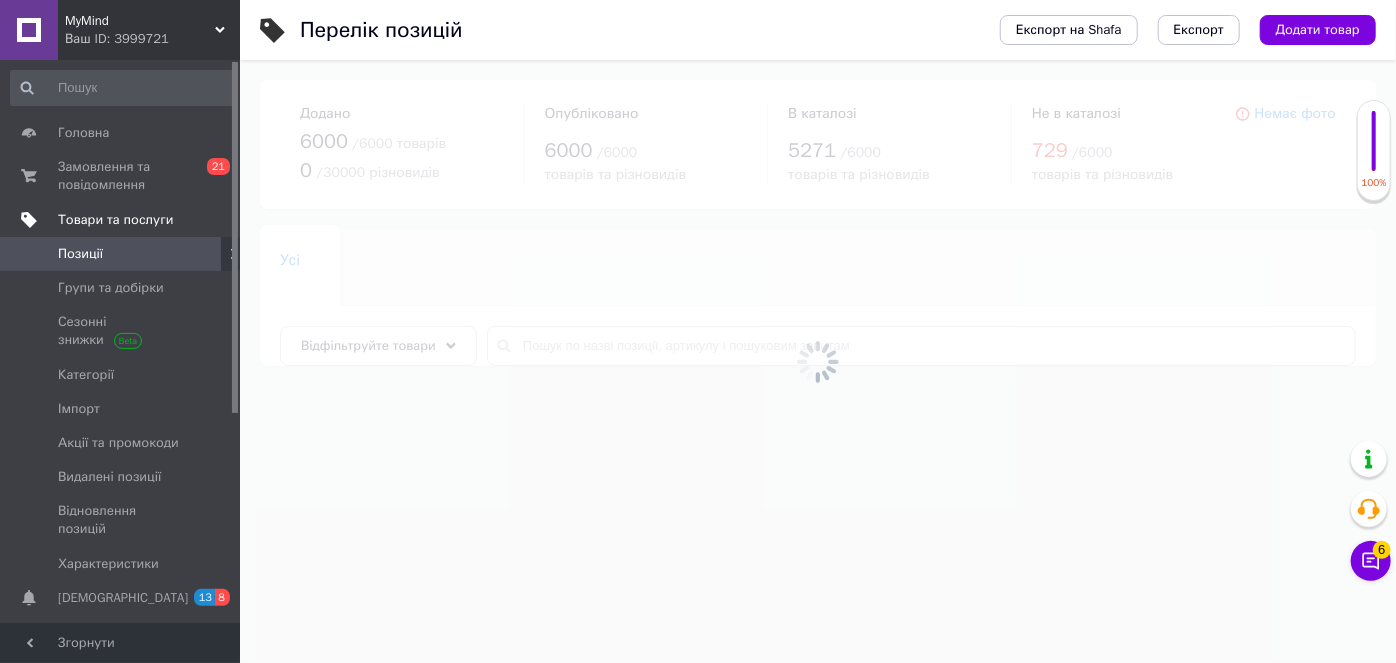 click on "Товари та послуги" at bounding box center (123, 220) 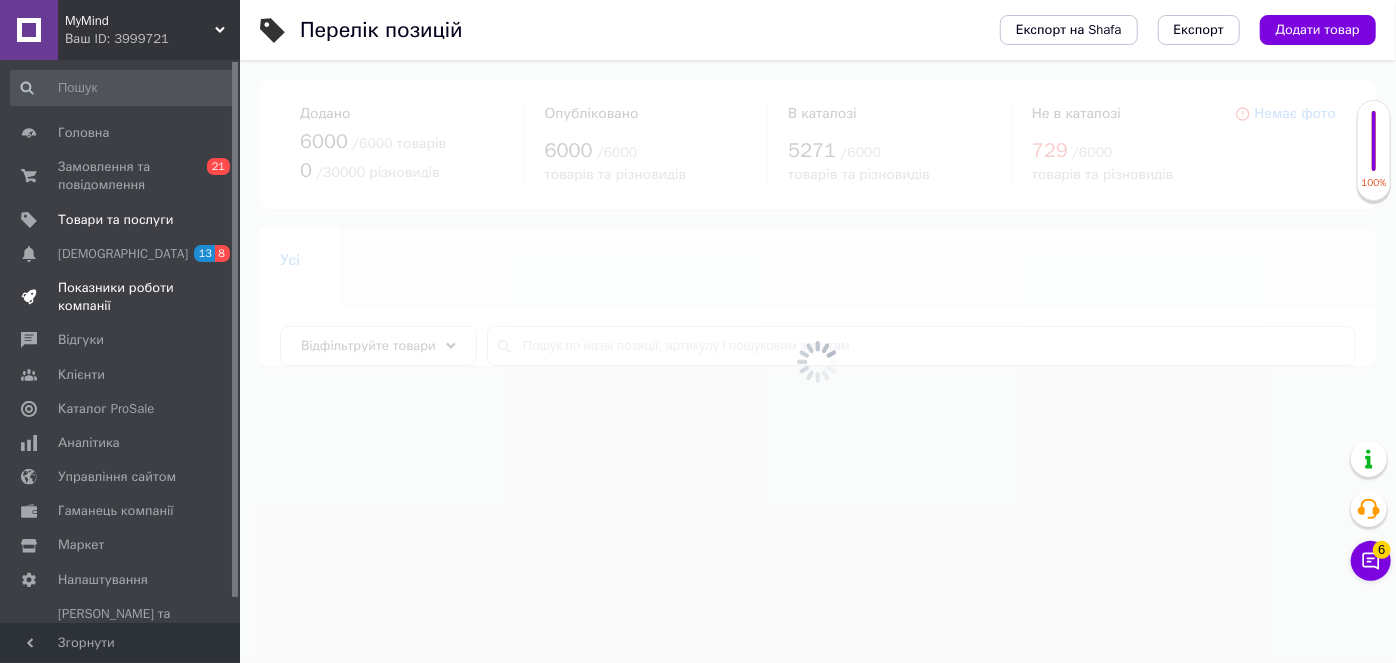 click on "Показники роботи компанії" at bounding box center [123, 297] 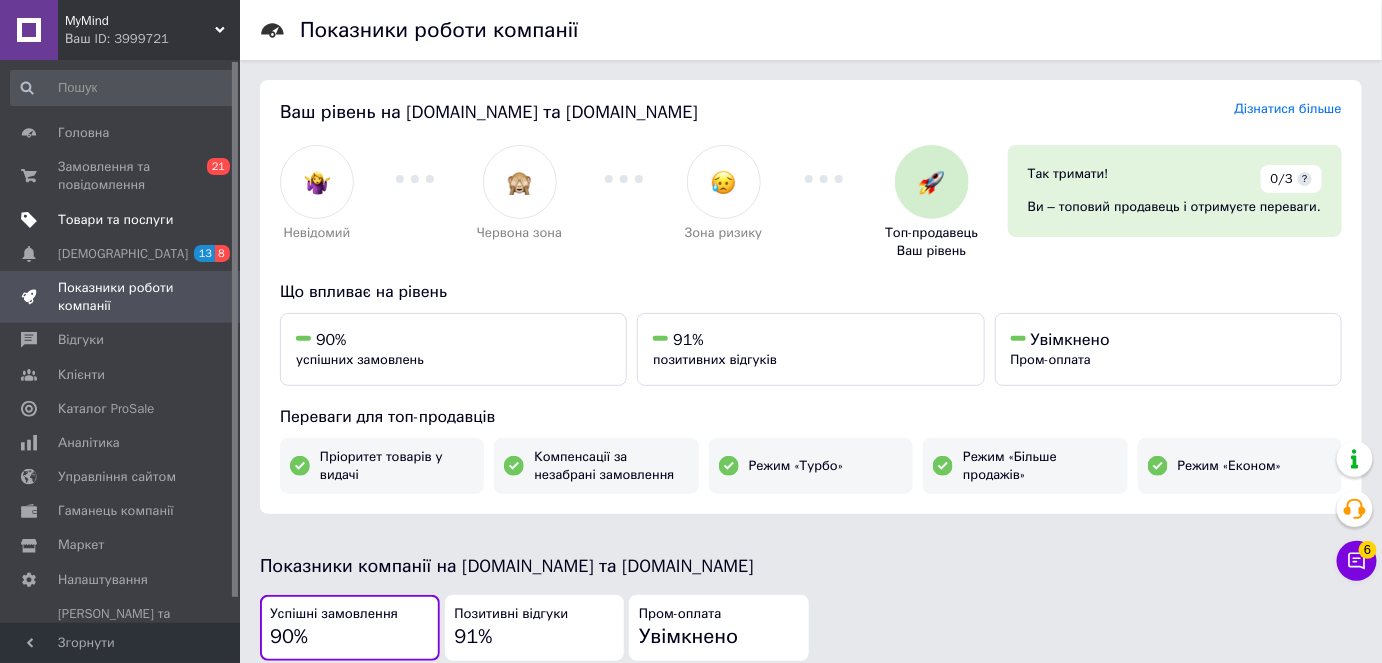 click on "Товари та послуги" at bounding box center (121, 220) 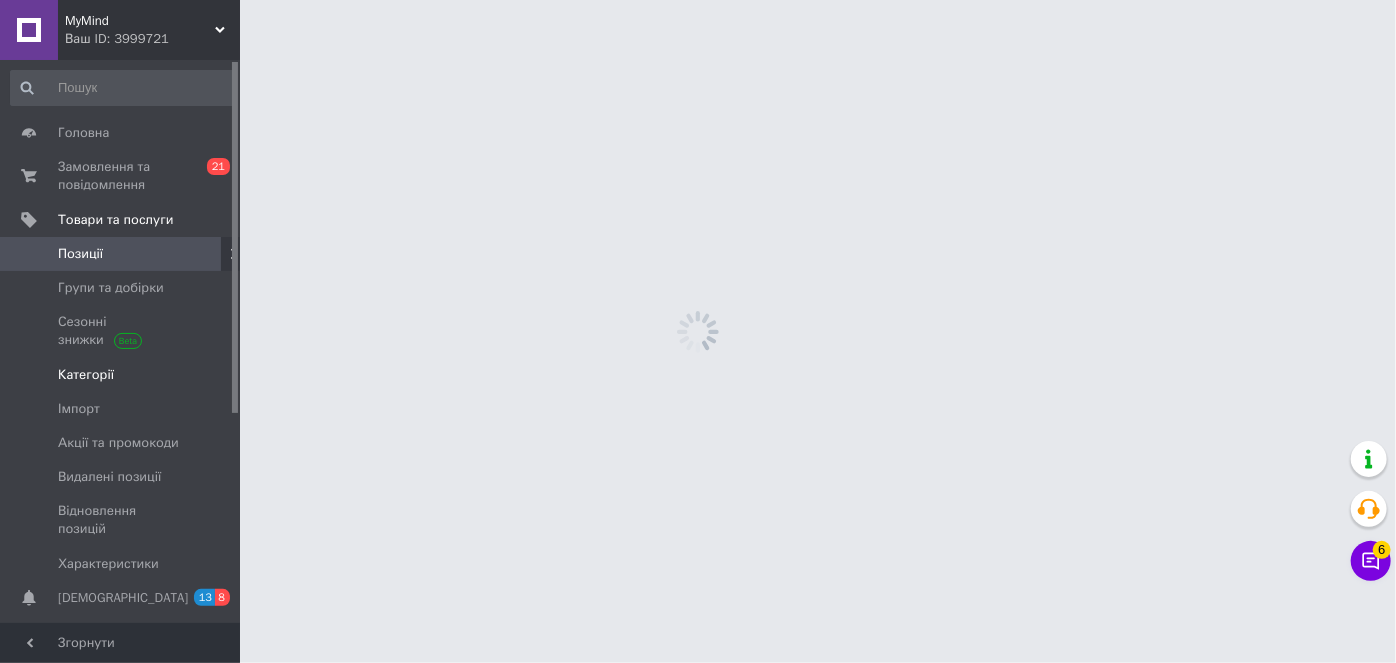 click on "Категорії" at bounding box center (121, 375) 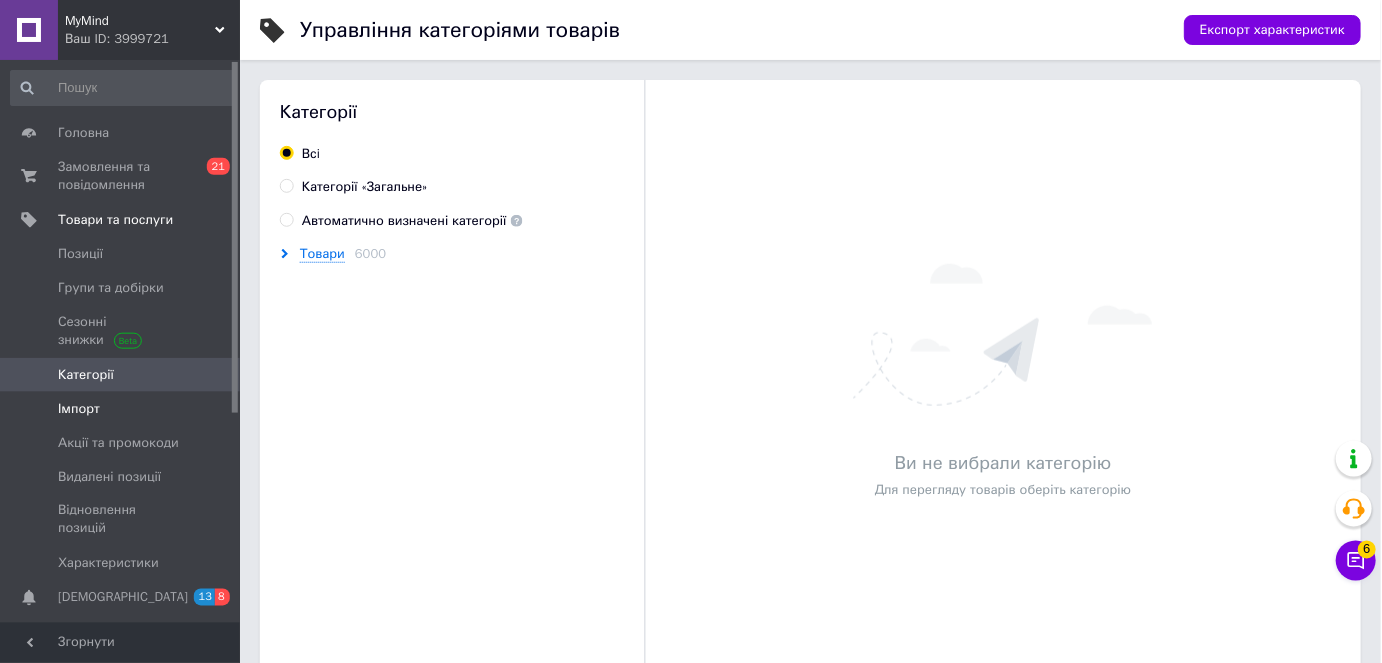 click on "Імпорт" at bounding box center [121, 409] 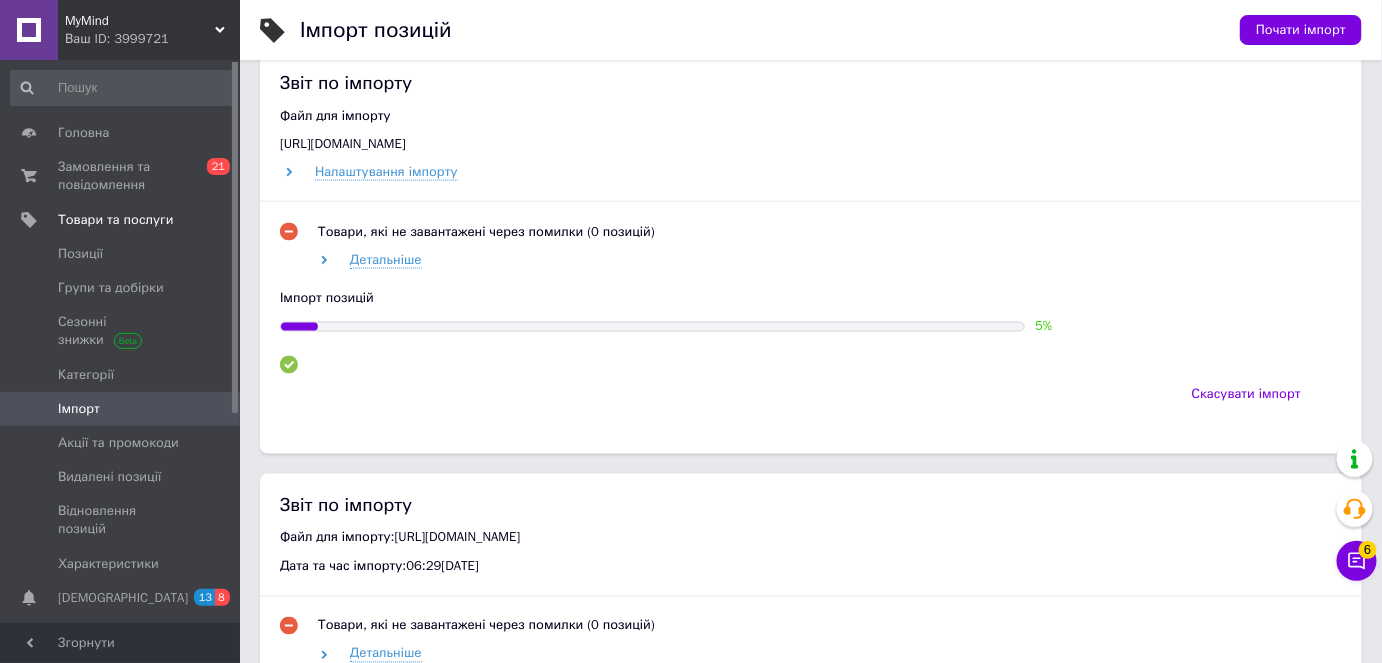 scroll, scrollTop: 909, scrollLeft: 0, axis: vertical 